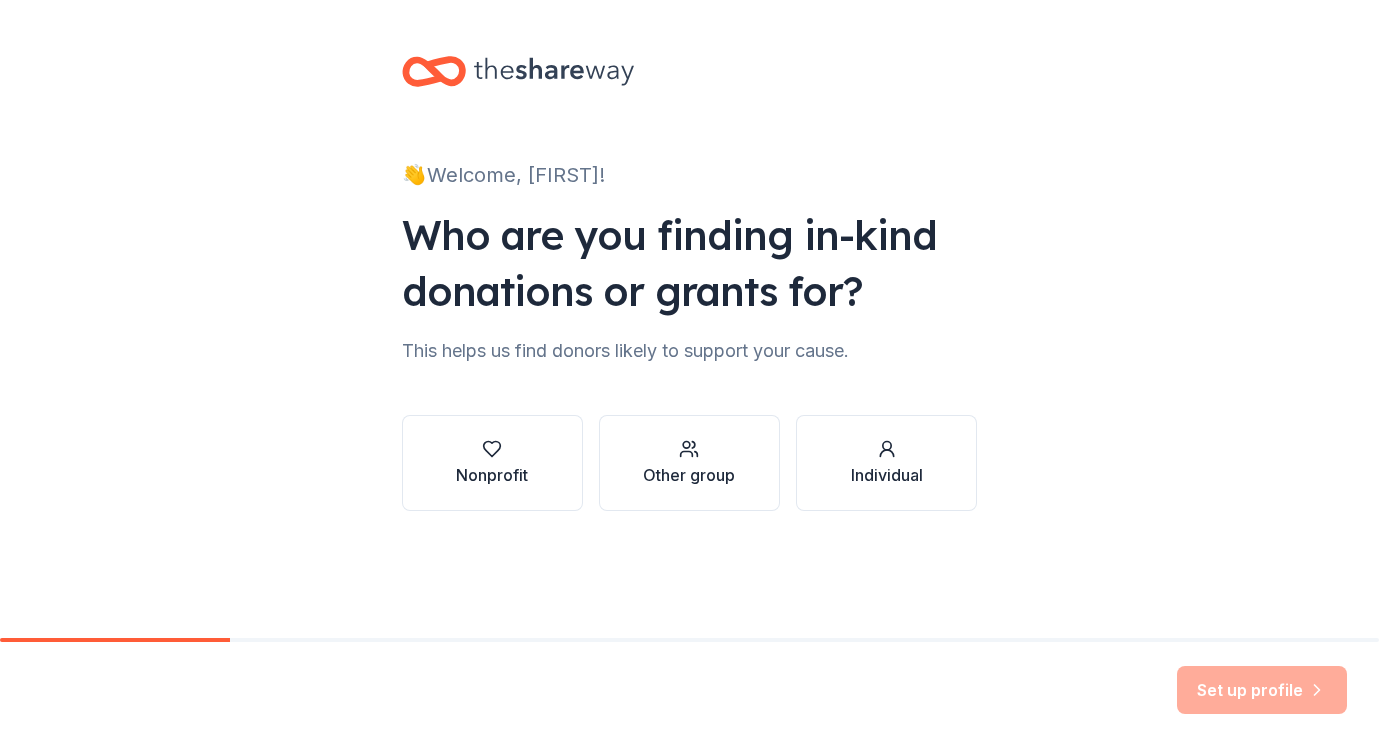 scroll, scrollTop: 0, scrollLeft: 0, axis: both 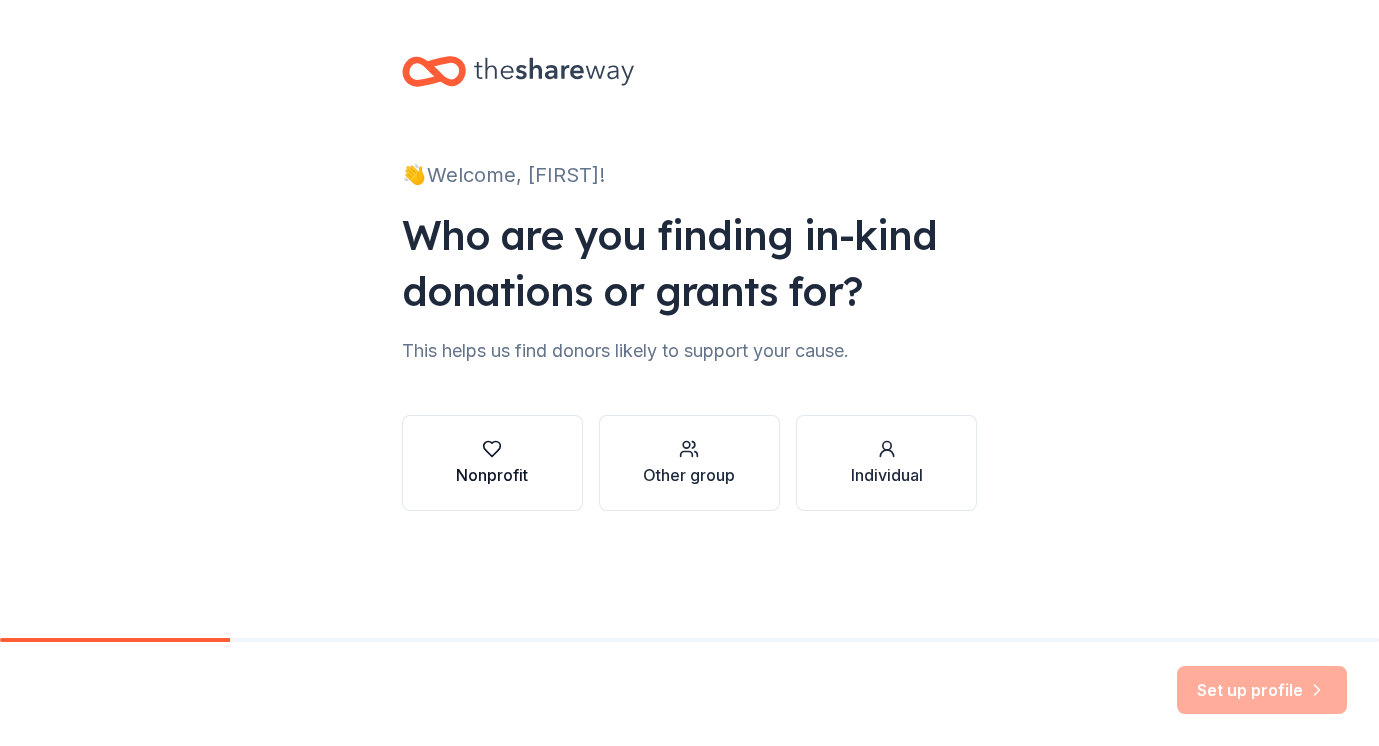 click on "Nonprofit" at bounding box center [492, 463] 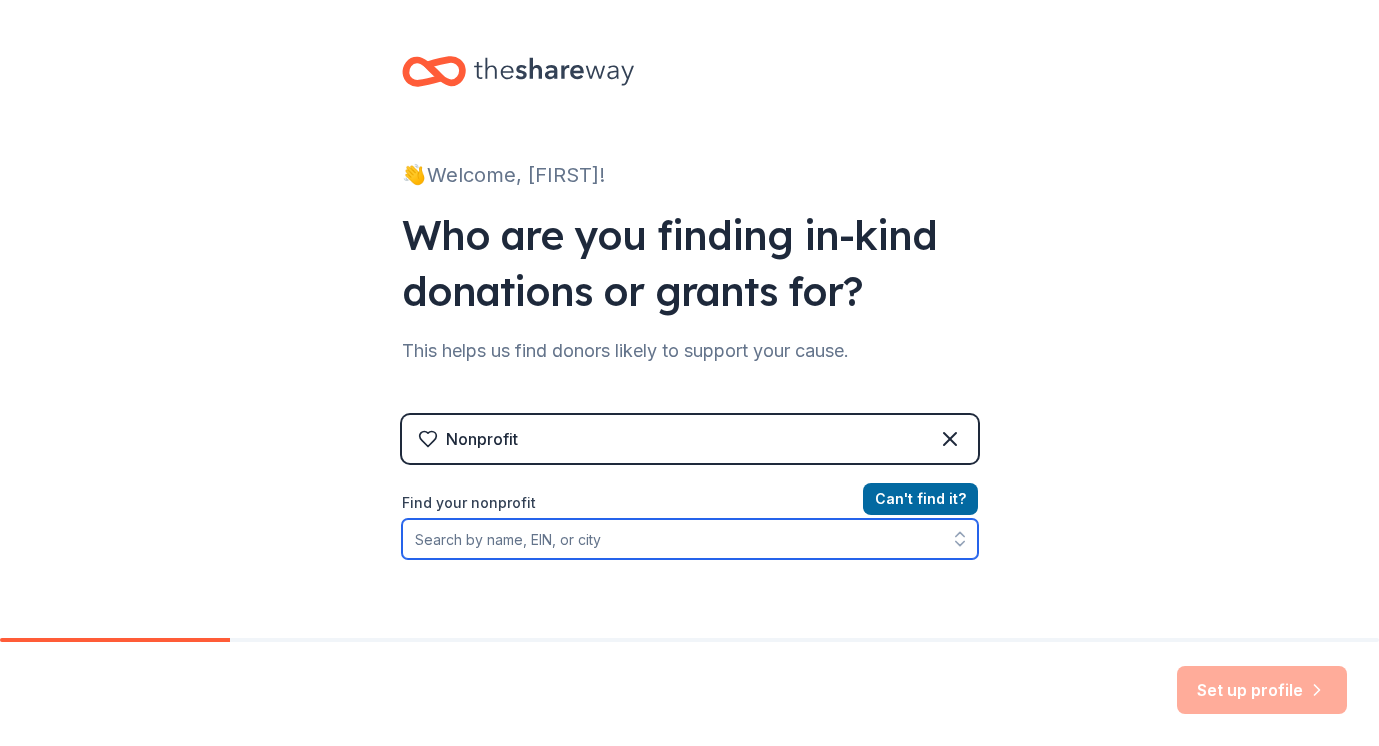 click on "Find your nonprofit" at bounding box center [690, 539] 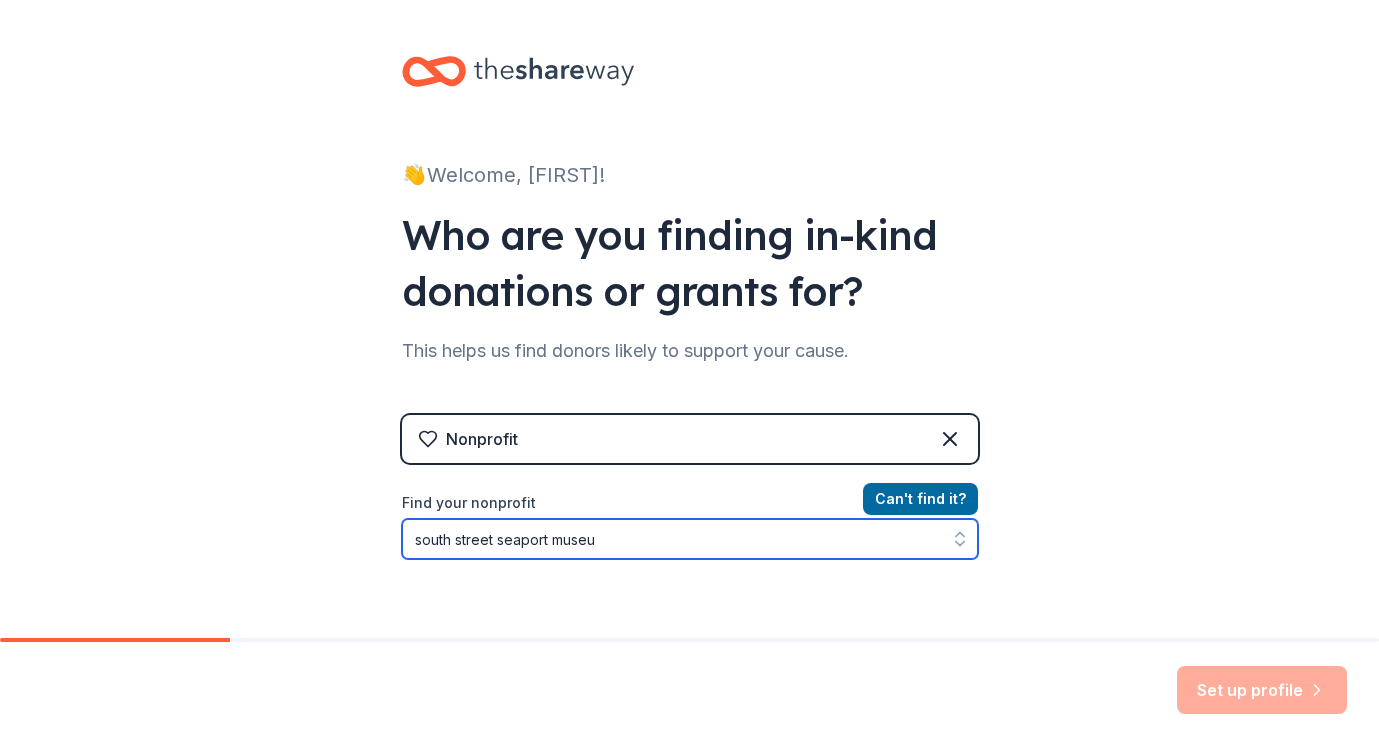 type on "south street seaport museum" 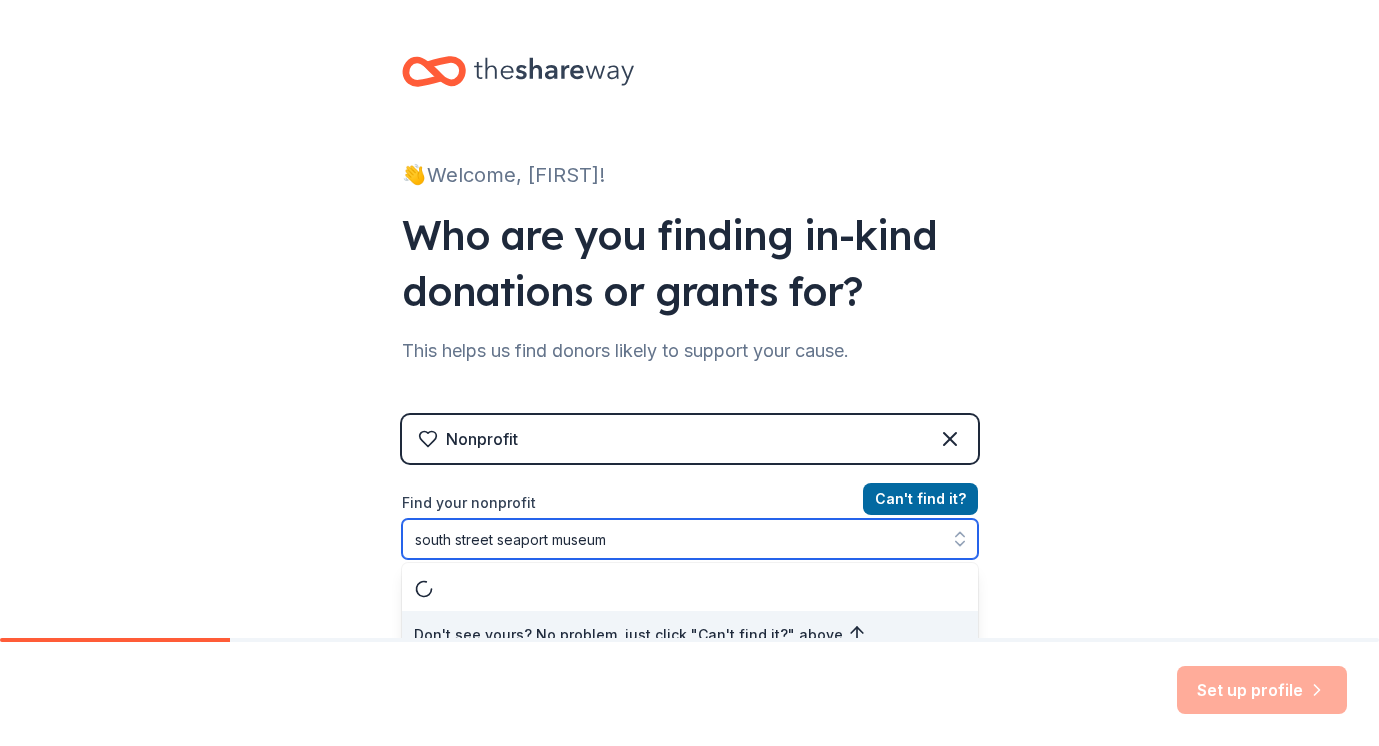 scroll, scrollTop: 21, scrollLeft: 0, axis: vertical 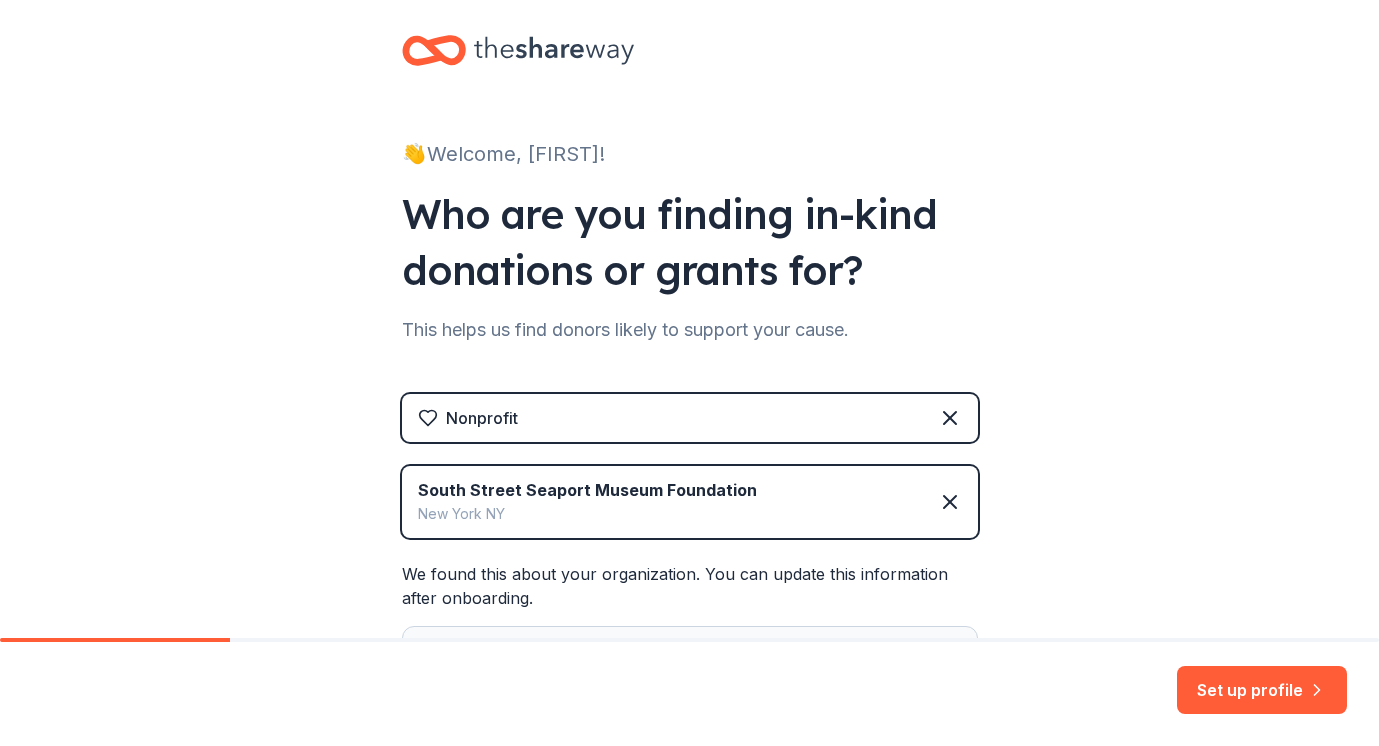 click on "South Street Seaport Museum Foundation" at bounding box center (587, 490) 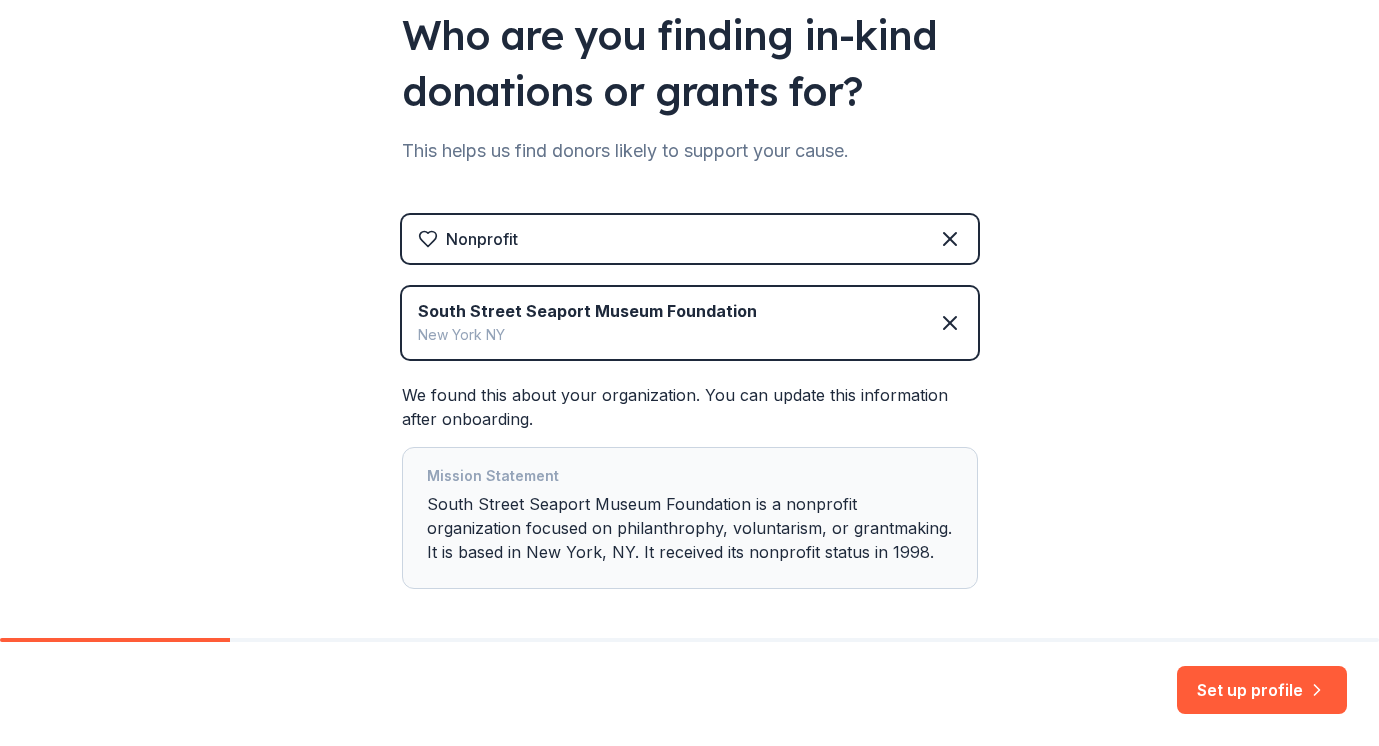 scroll, scrollTop: 204, scrollLeft: 0, axis: vertical 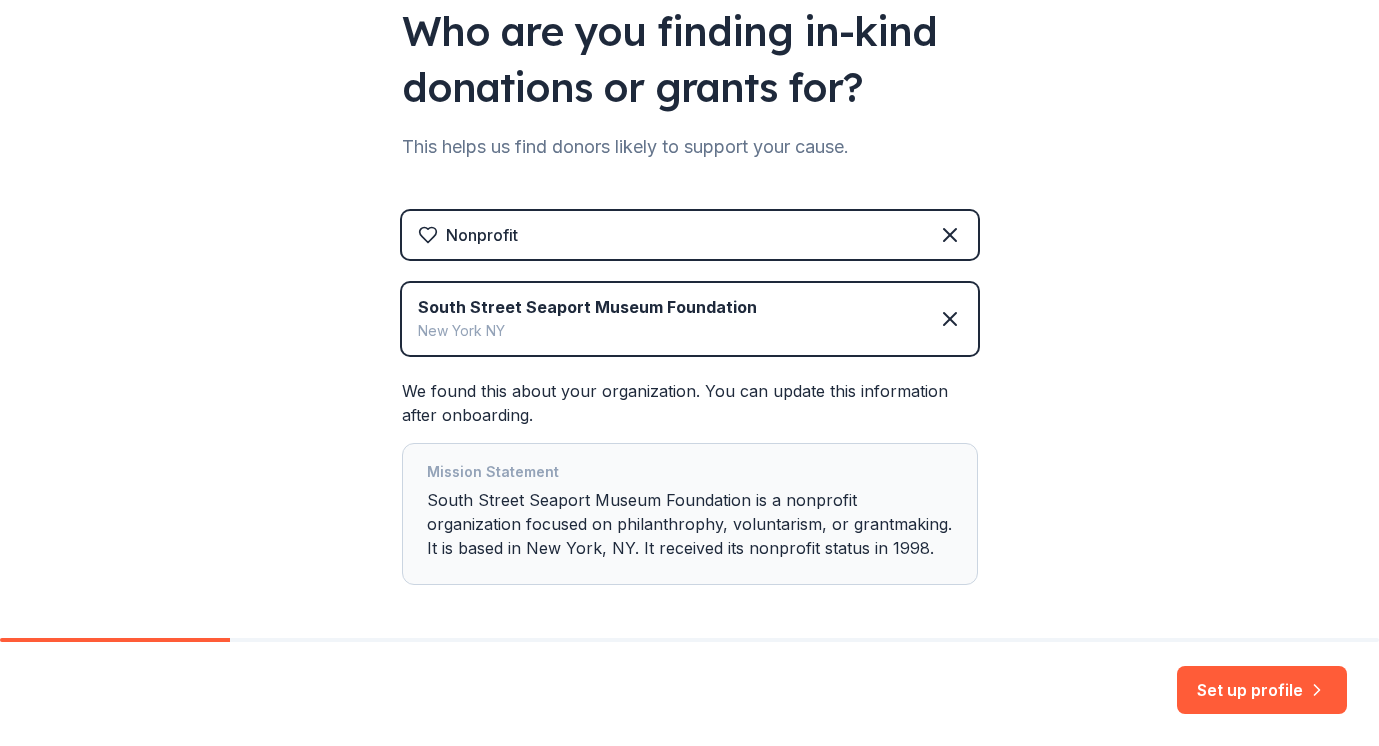 click on "South Street Seaport Museum Foundation New York   NY" at bounding box center (690, 319) 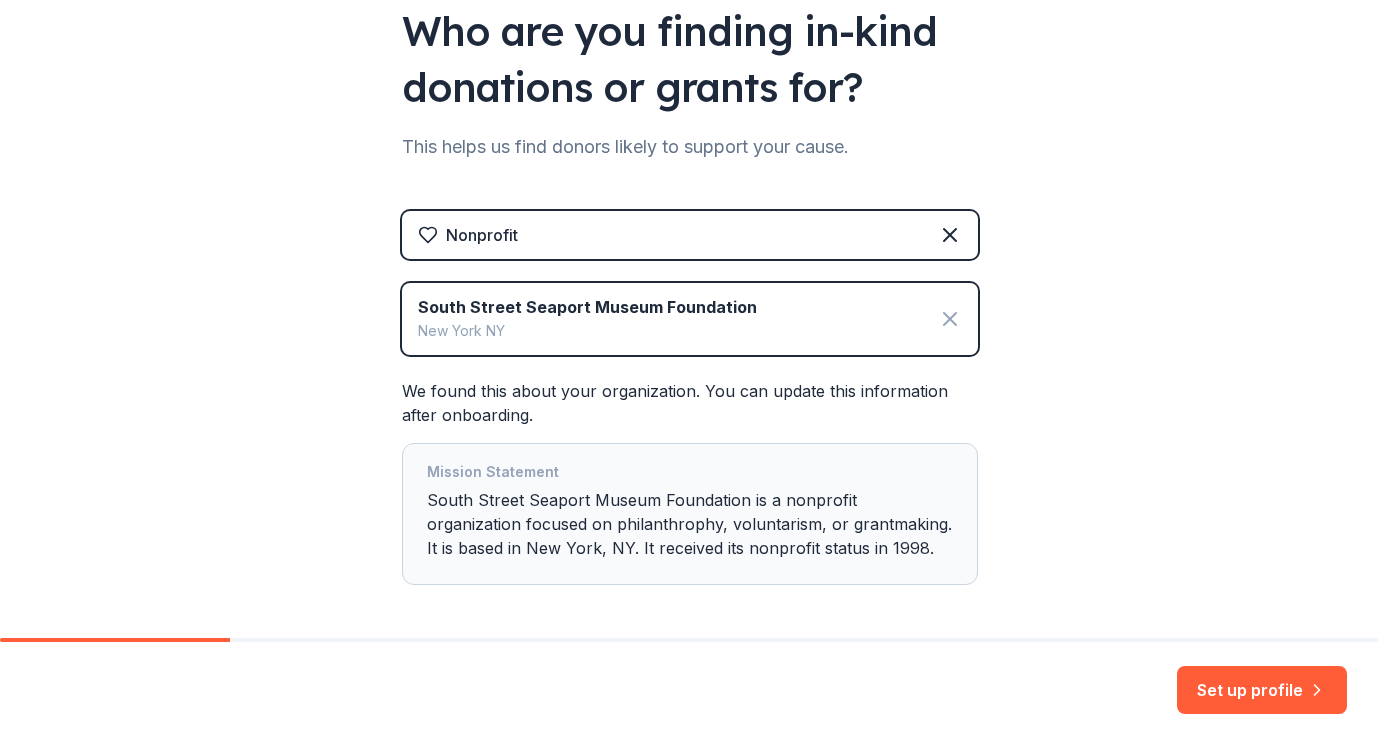 click 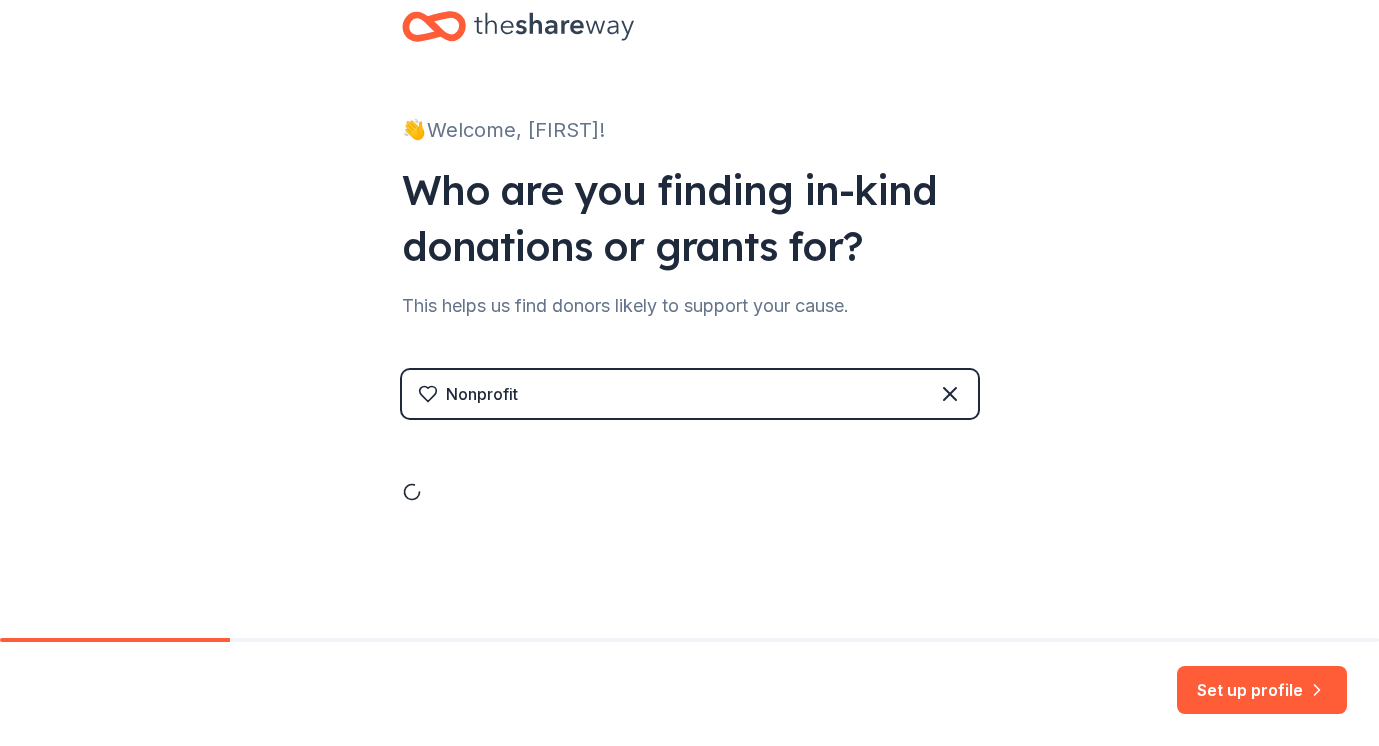 scroll, scrollTop: 0, scrollLeft: 0, axis: both 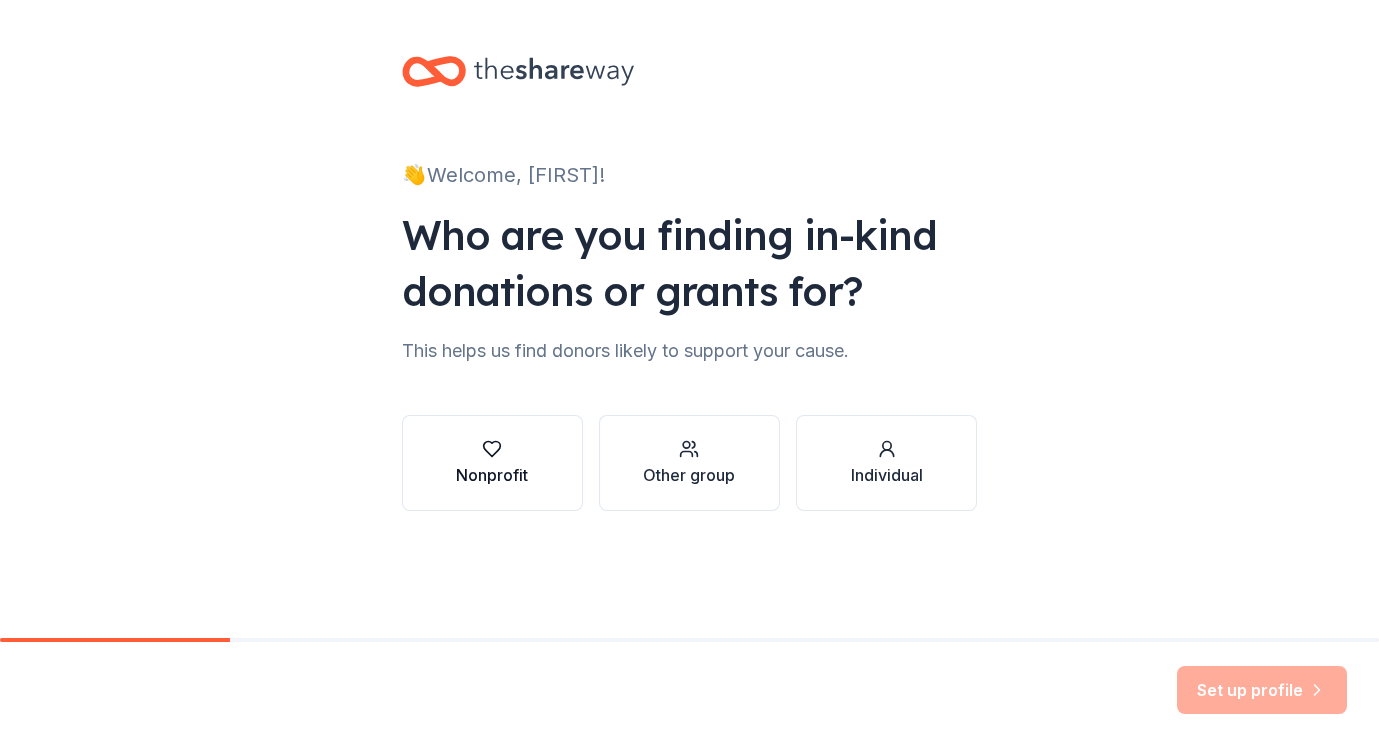 click 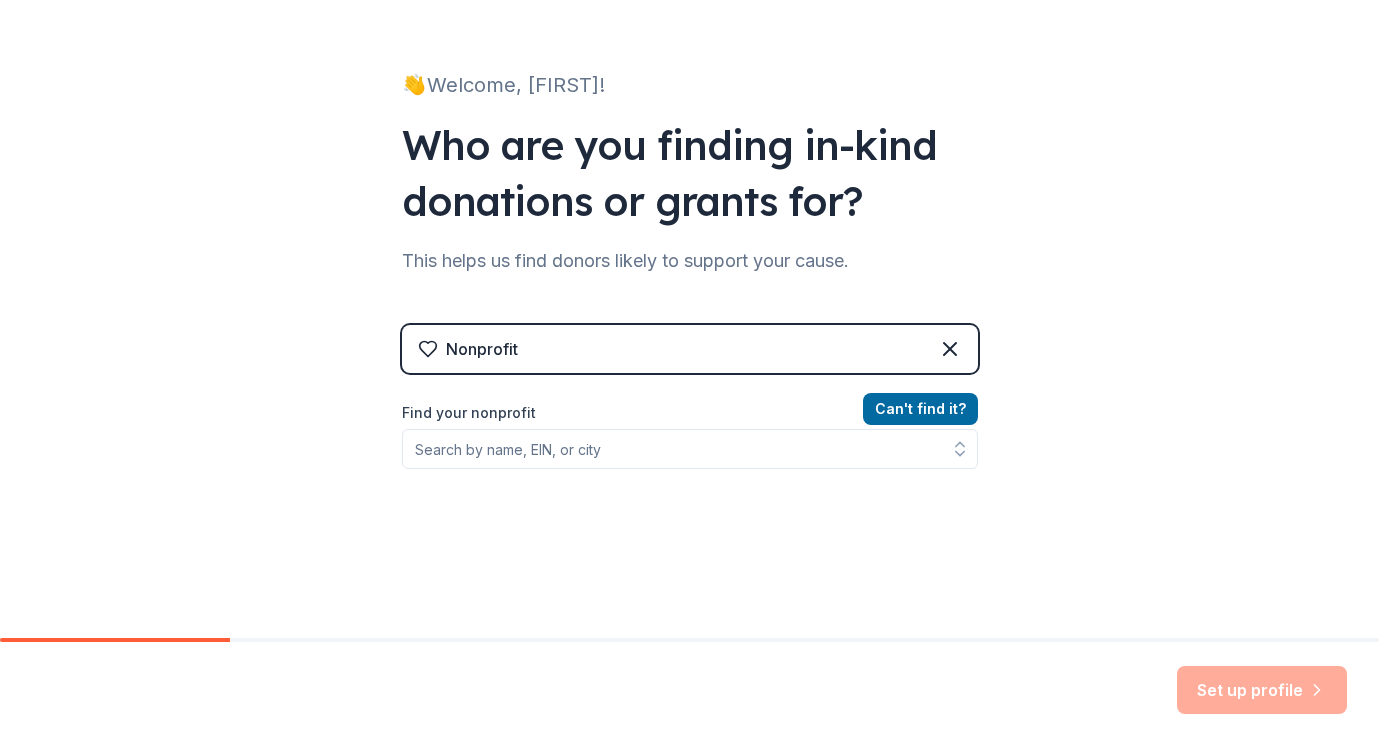 scroll, scrollTop: 107, scrollLeft: 0, axis: vertical 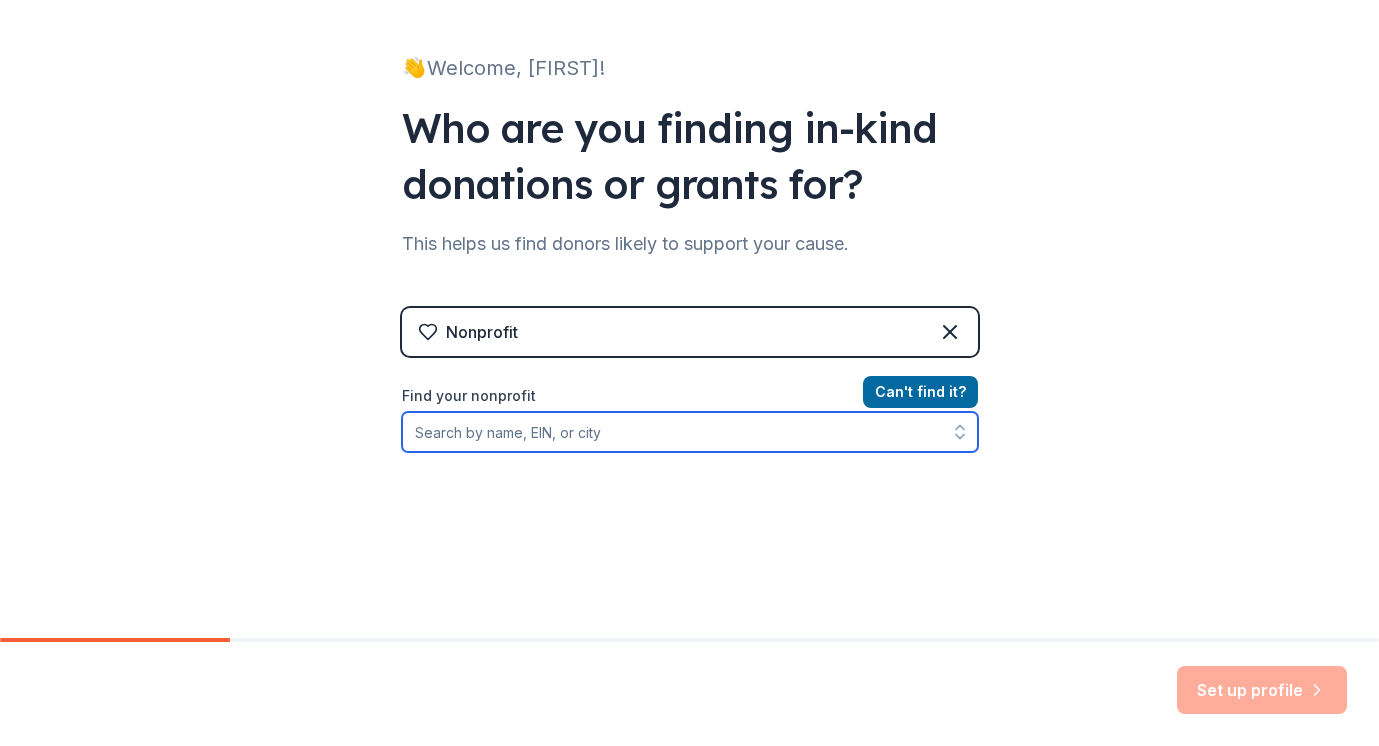 click on "Find your nonprofit" at bounding box center (690, 432) 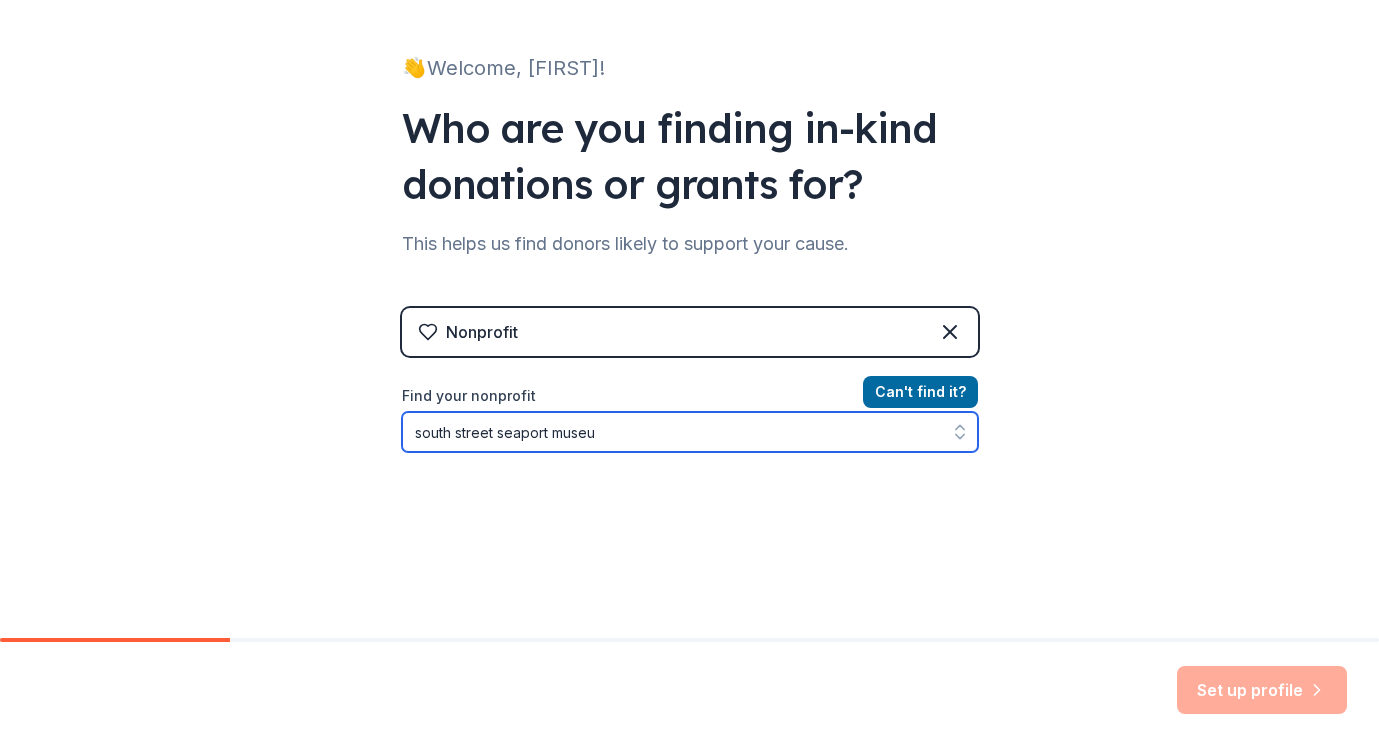 type on "south street seaport museum" 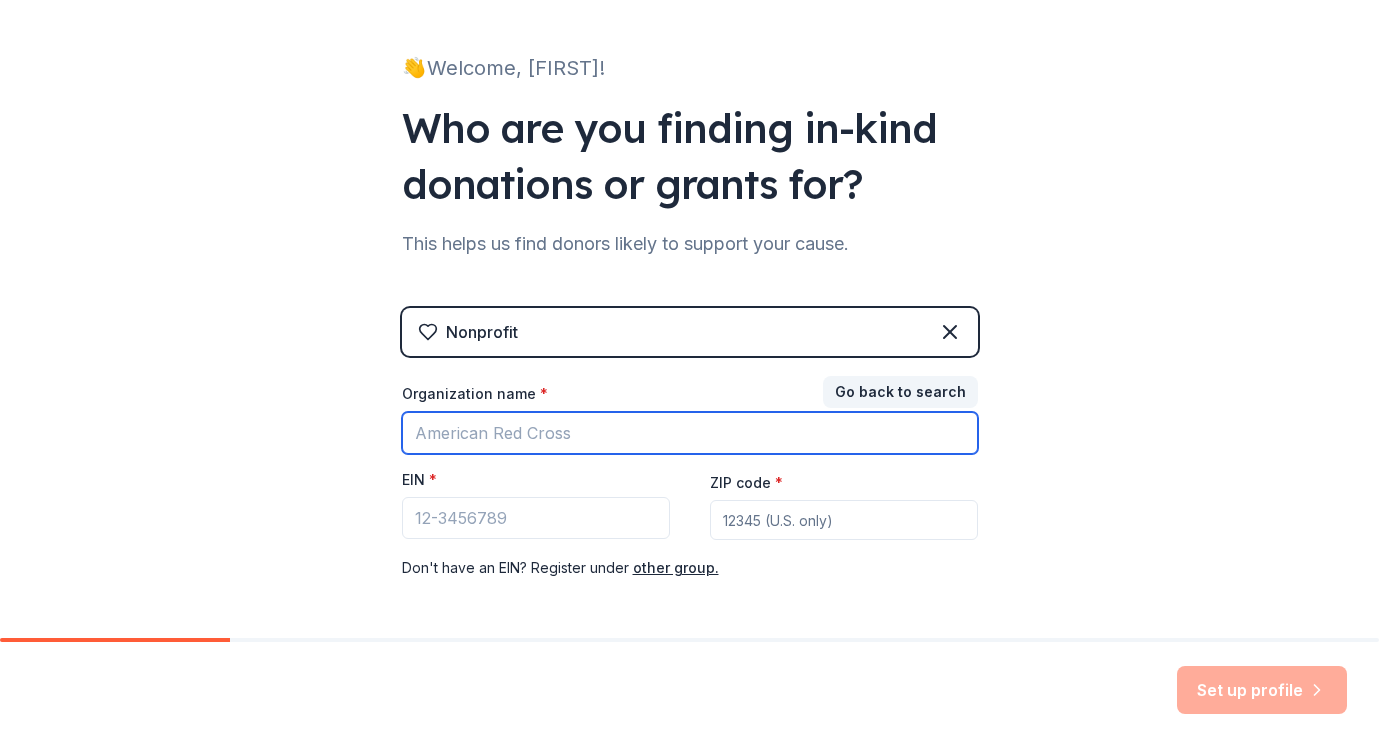 click on "Organization name *" at bounding box center [690, 433] 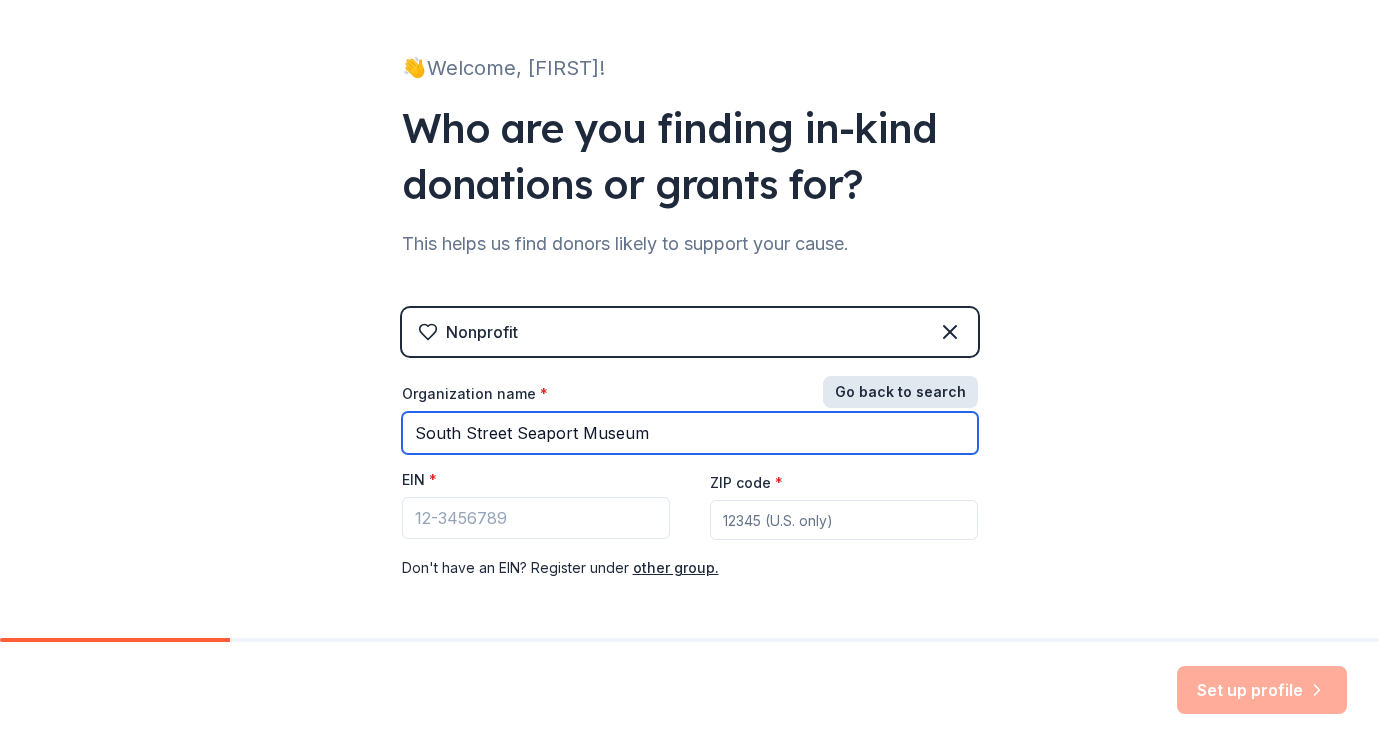 type on "South Street Seaport Museum" 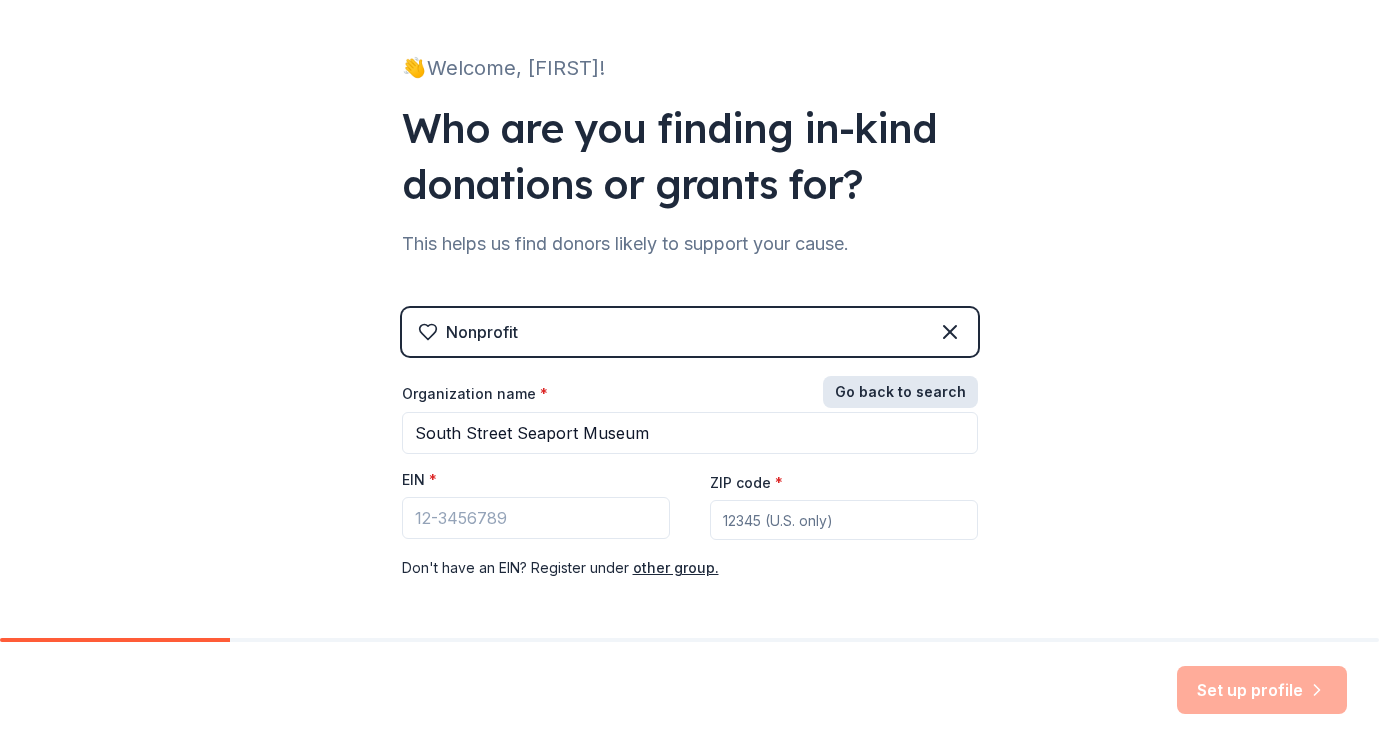 click on "Go back to search" at bounding box center (900, 392) 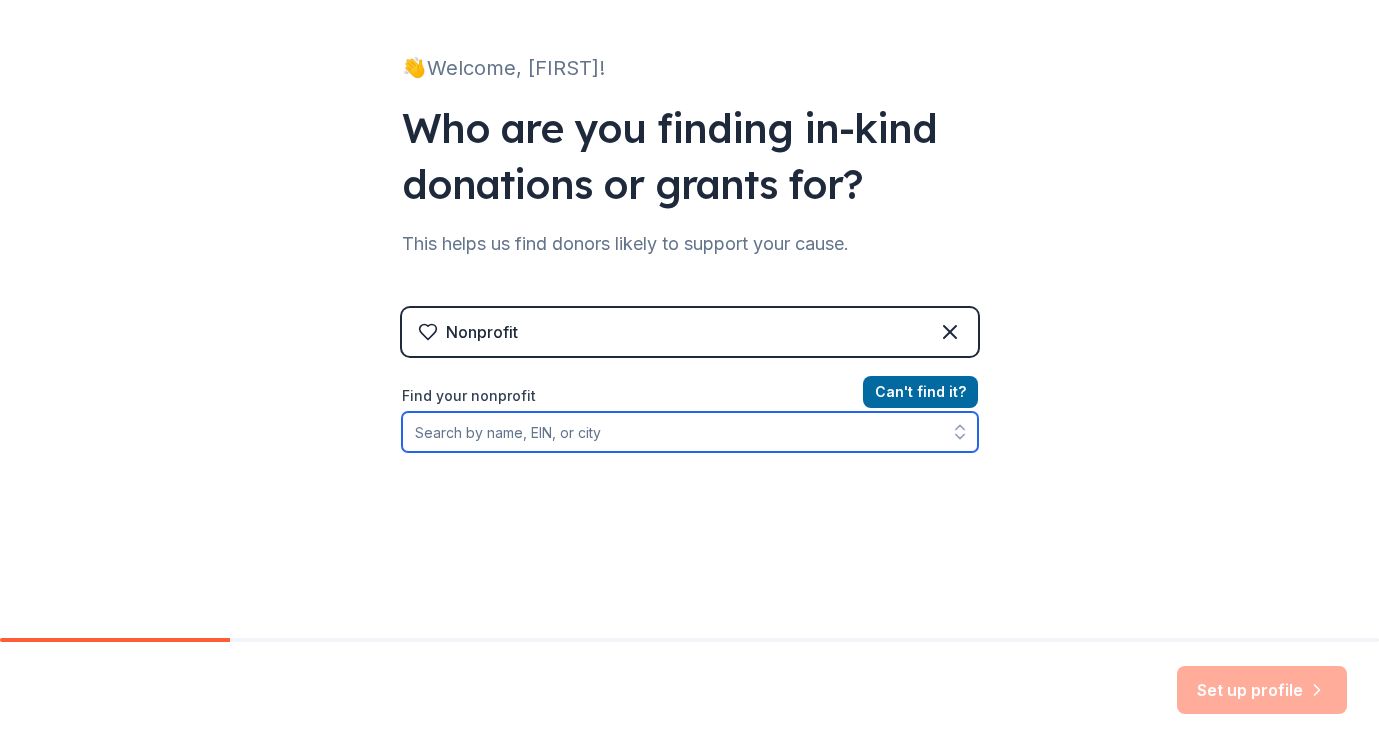 click on "Find your nonprofit" at bounding box center (690, 432) 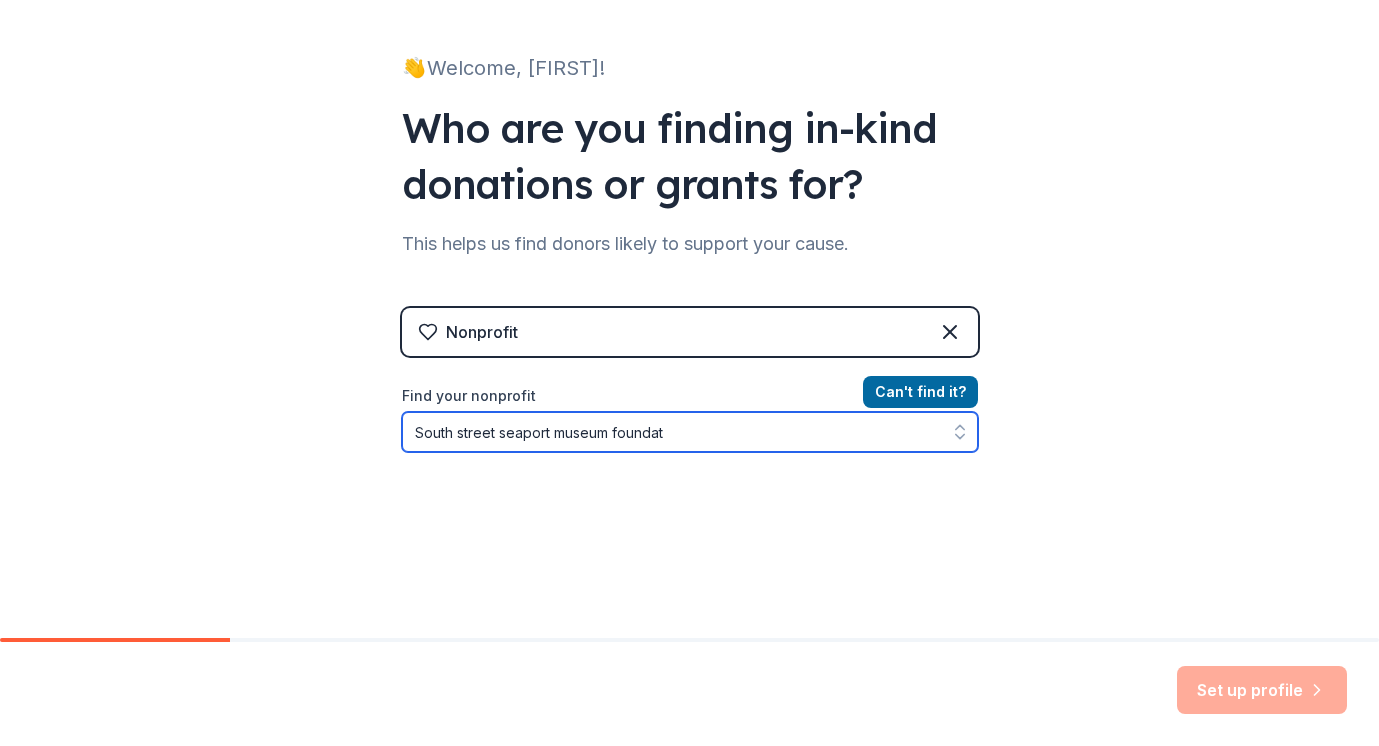 type on "South street seaport museum foundato" 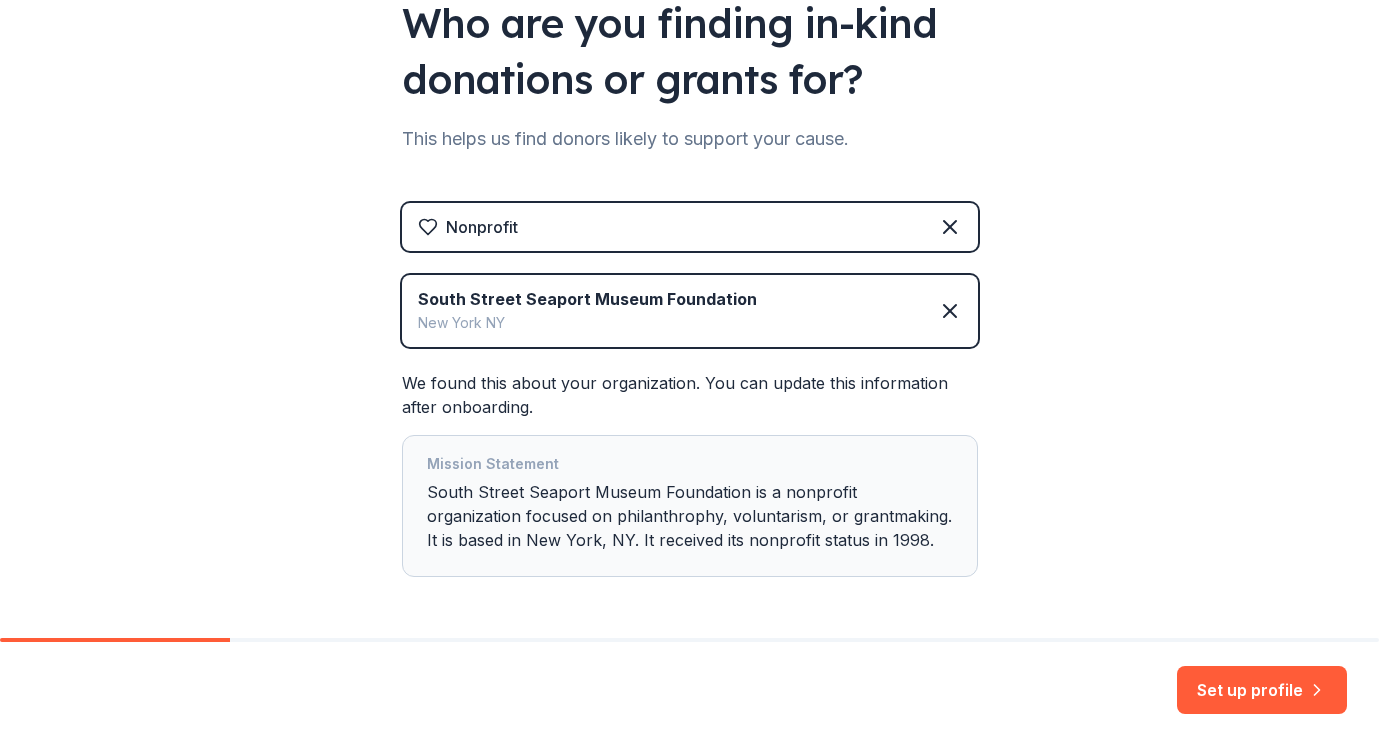 scroll, scrollTop: 221, scrollLeft: 0, axis: vertical 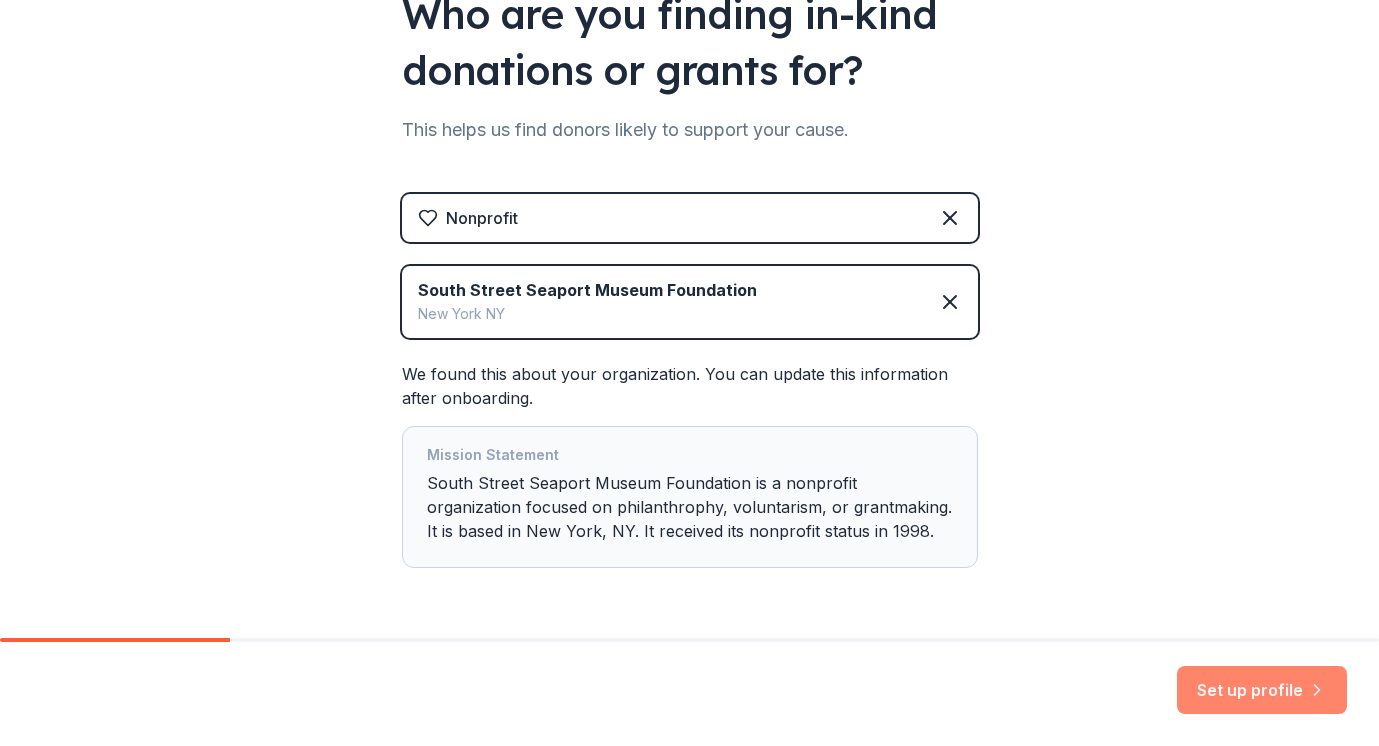click on "Set up profile" at bounding box center (1262, 690) 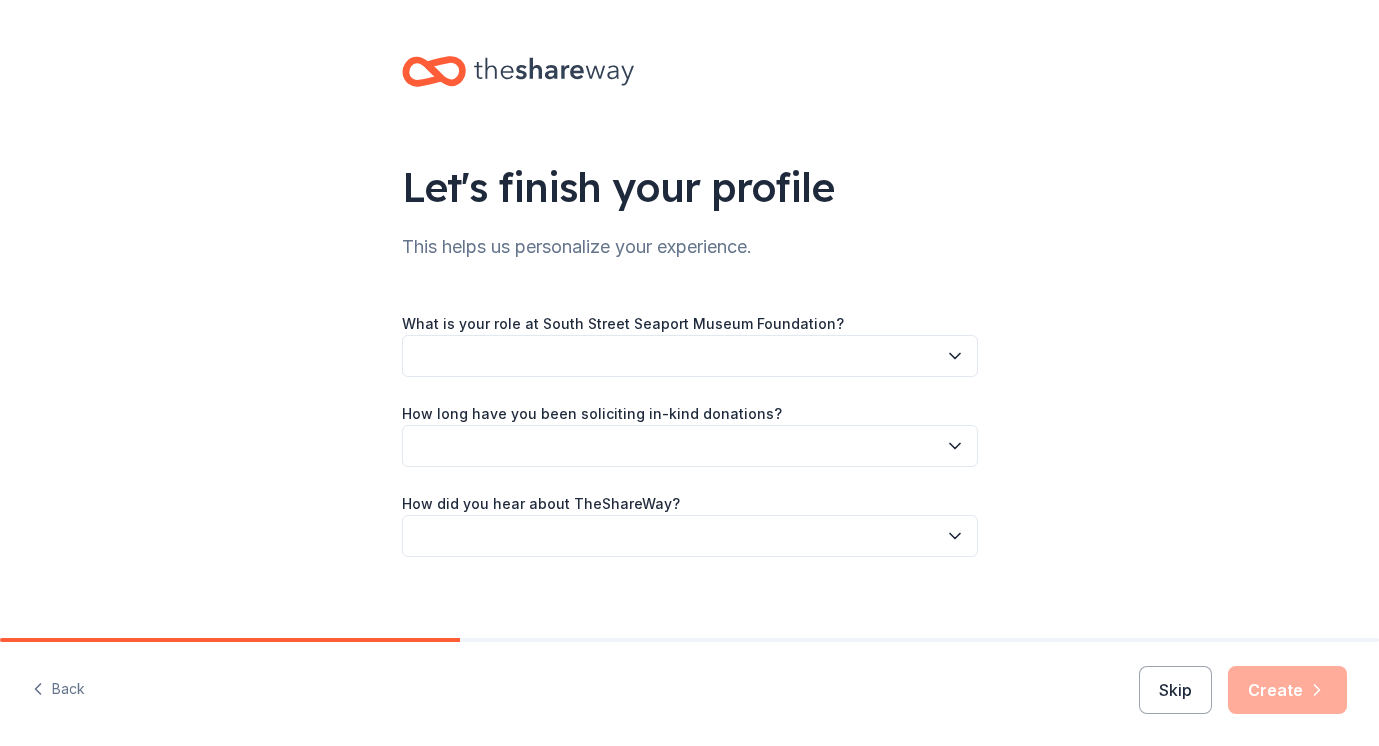 click at bounding box center (690, 356) 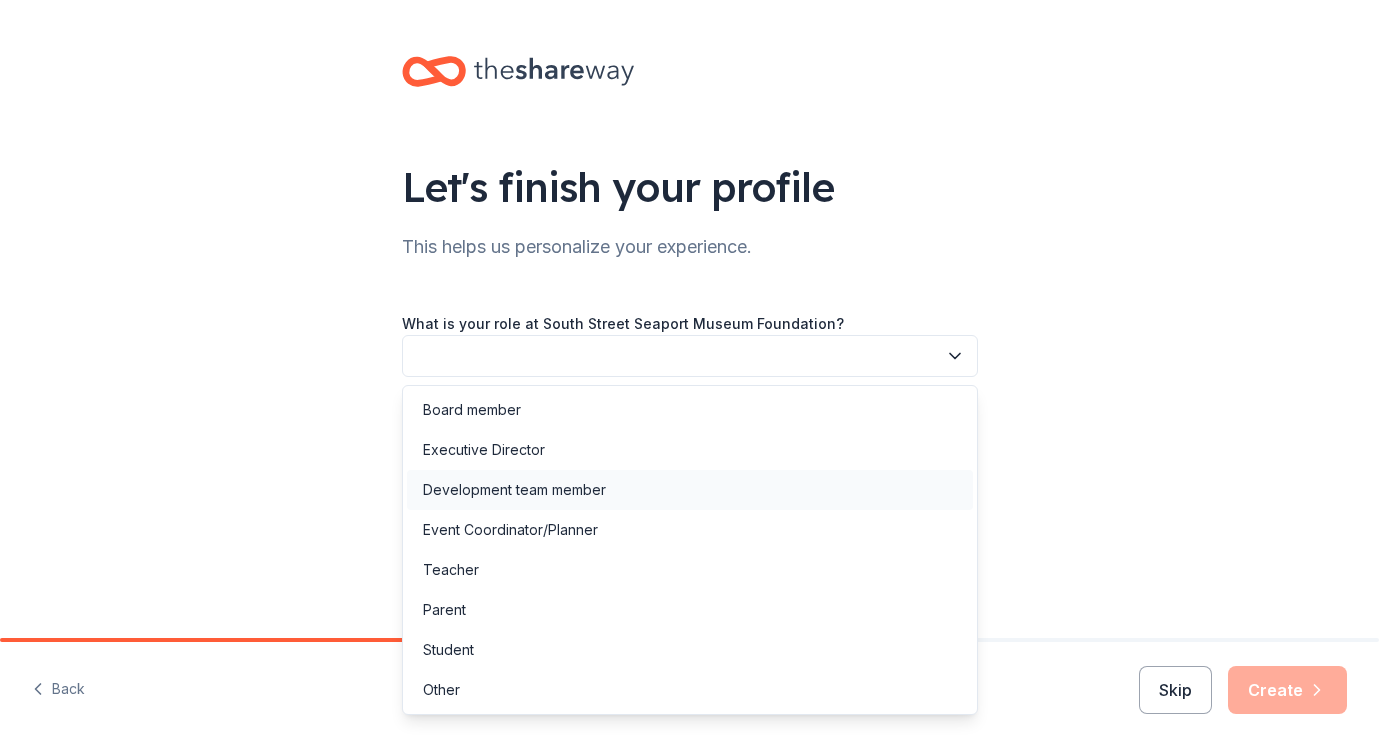 click on "Development team member" at bounding box center (690, 490) 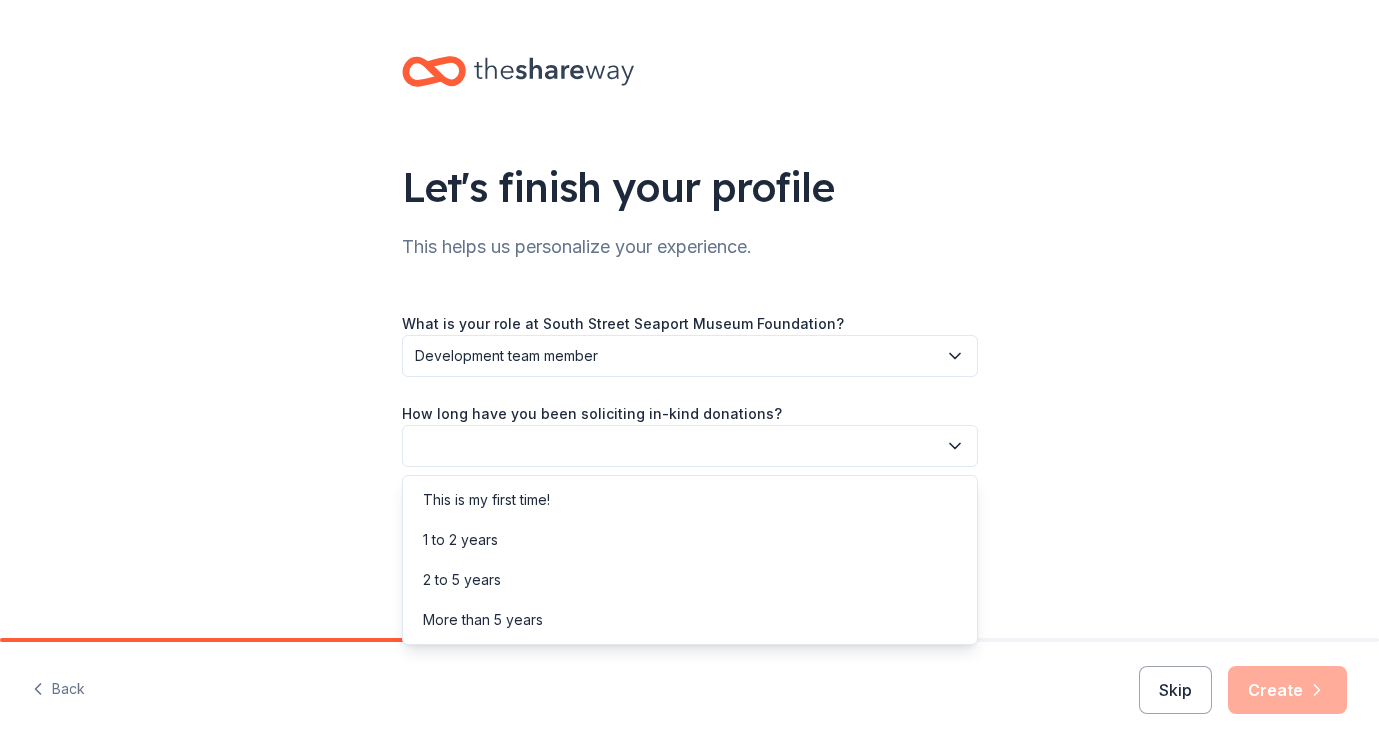 click at bounding box center [690, 446] 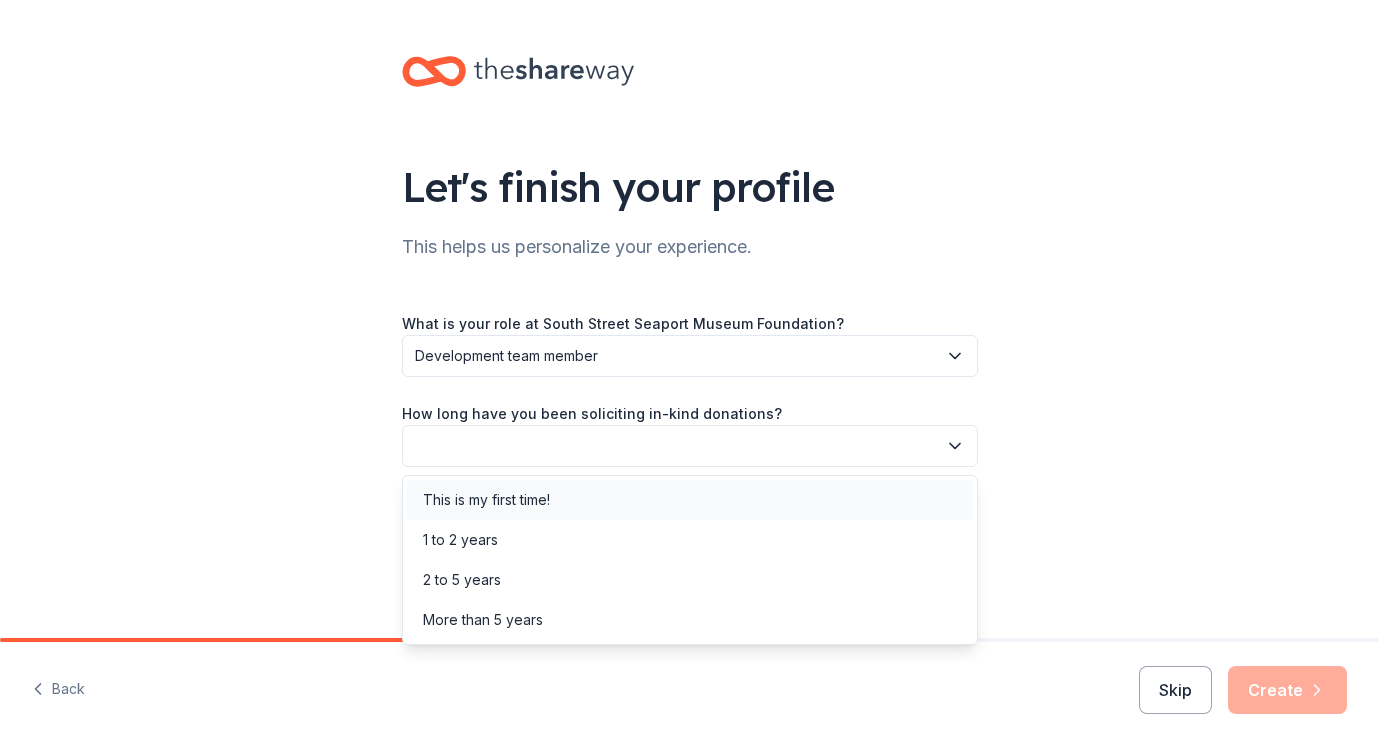 click on "This is my first time!" at bounding box center [690, 500] 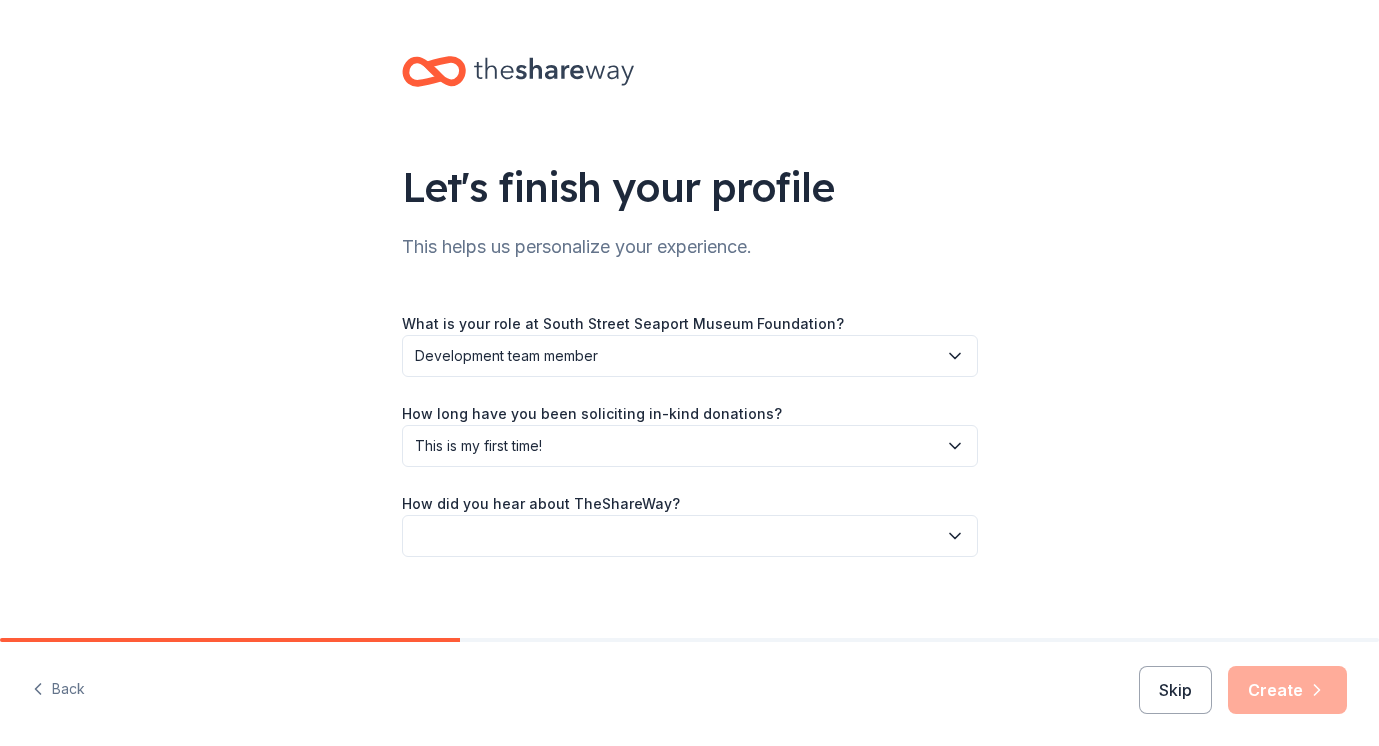 click at bounding box center [690, 536] 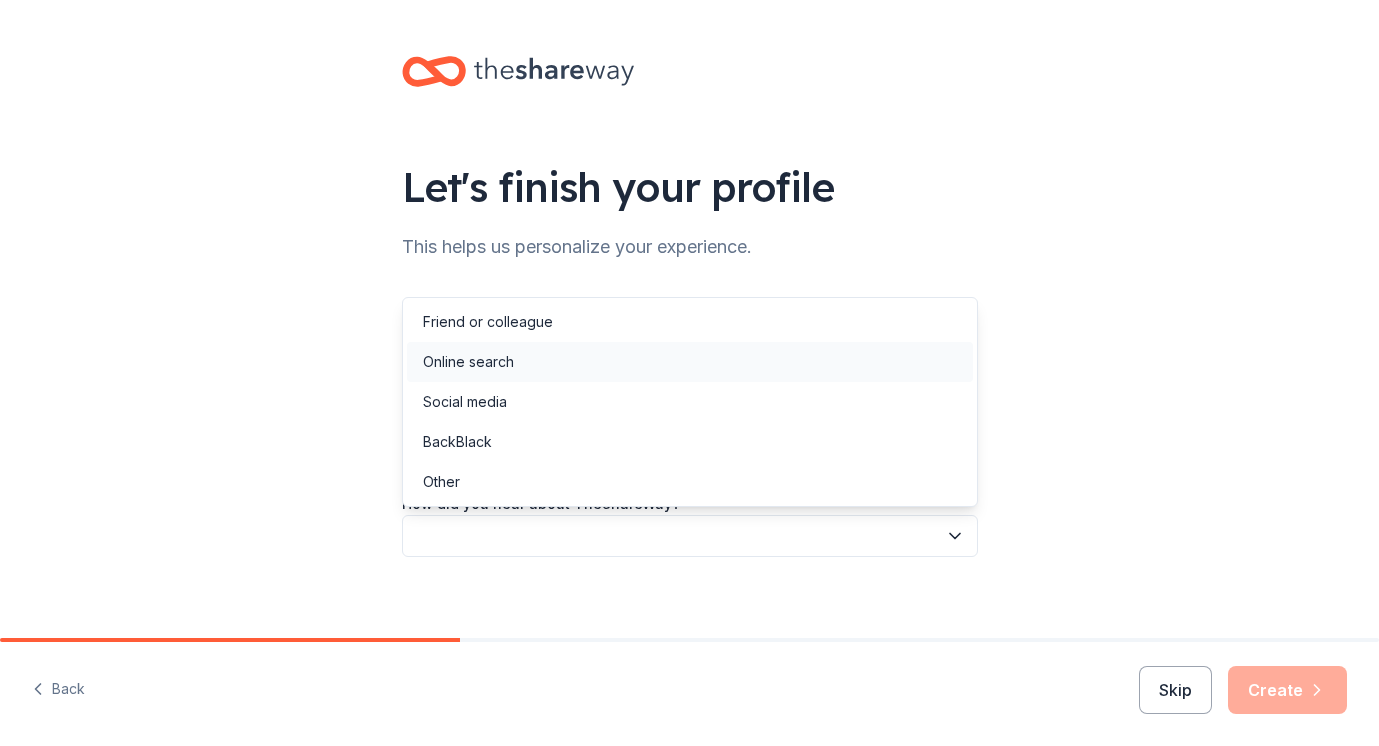 click on "Online search" at bounding box center [690, 362] 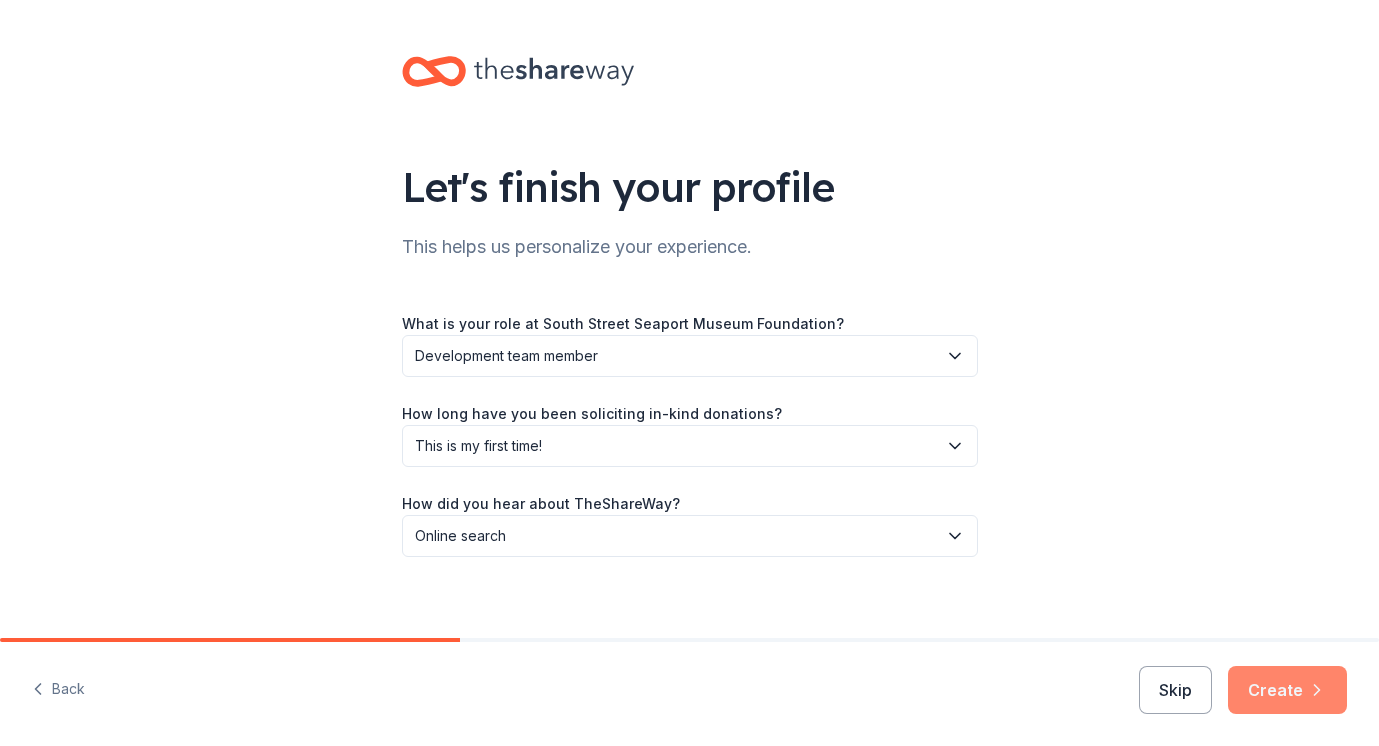 click on "Create" at bounding box center (1287, 690) 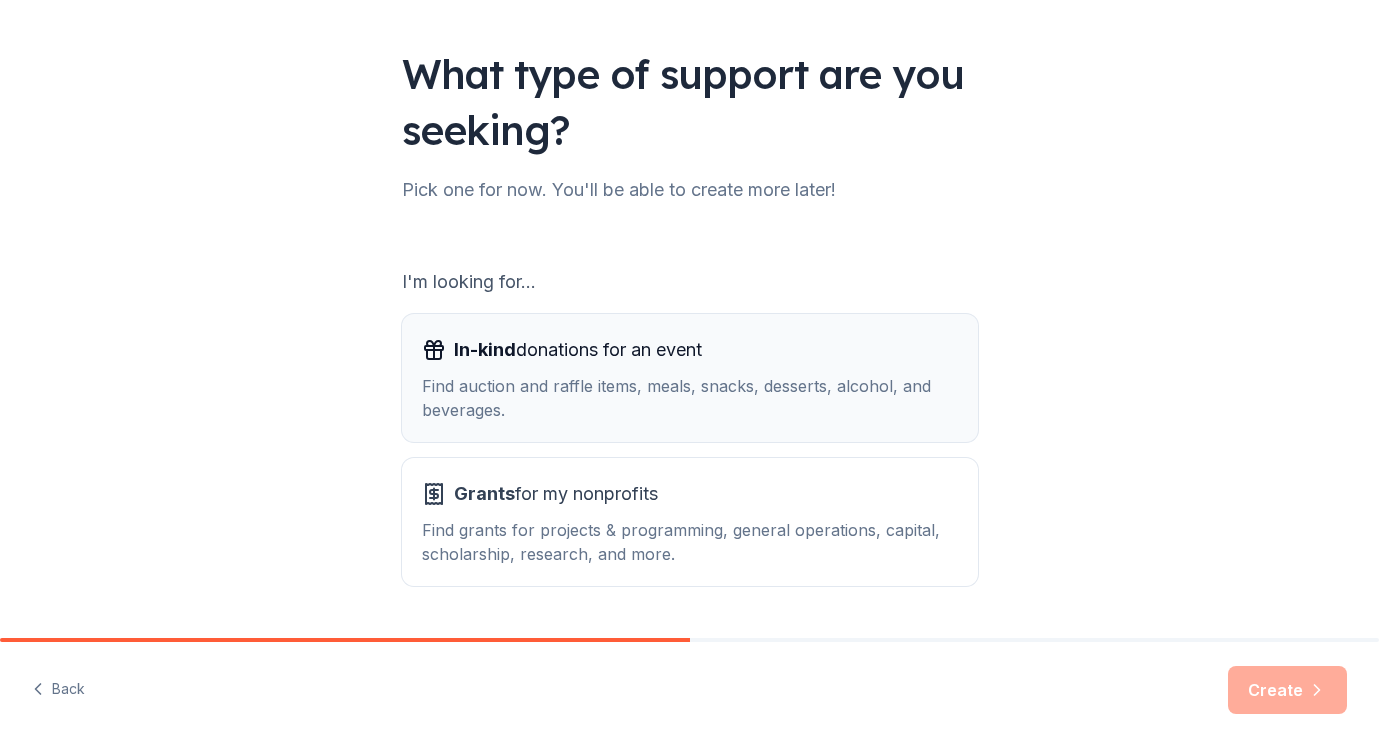 scroll, scrollTop: 117, scrollLeft: 0, axis: vertical 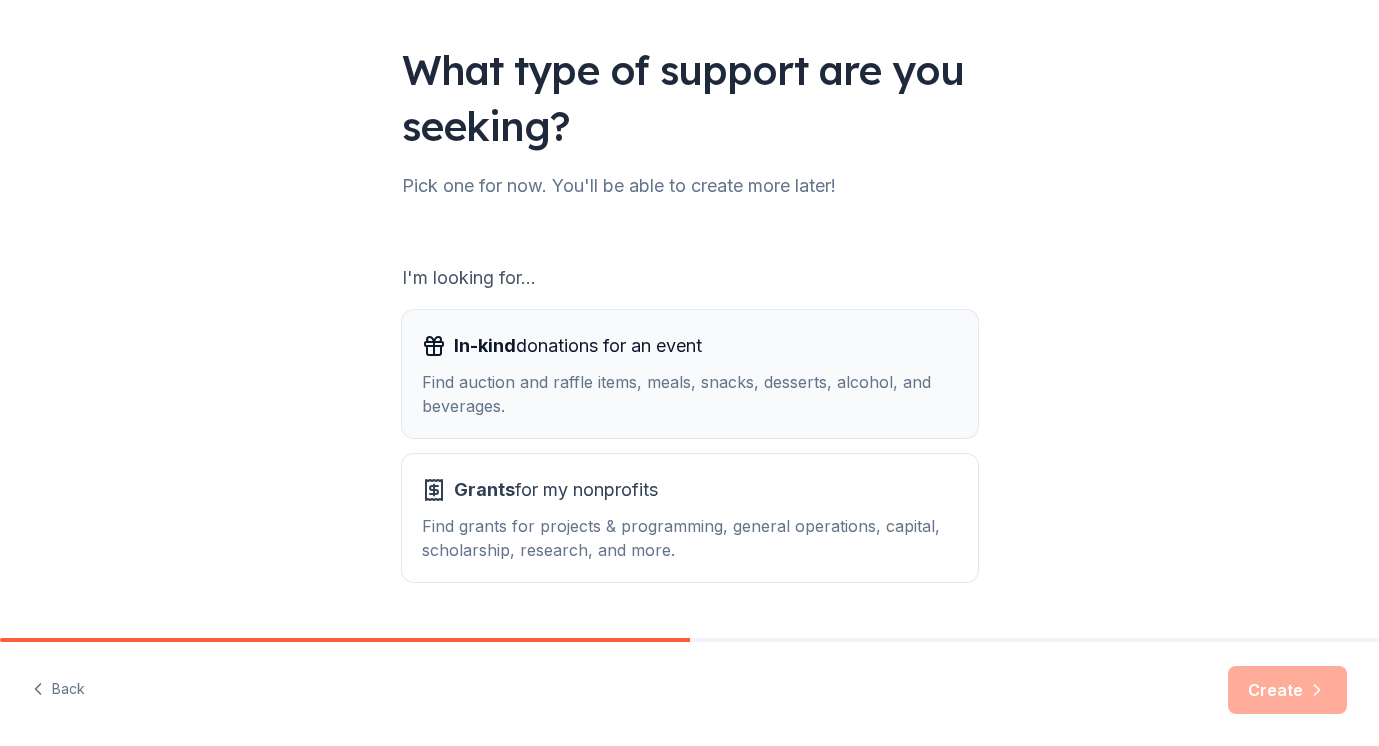 click on "In-kind  donations for an event Find auction and raffle items, meals, snacks, desserts, alcohol, and beverages." at bounding box center [690, 374] 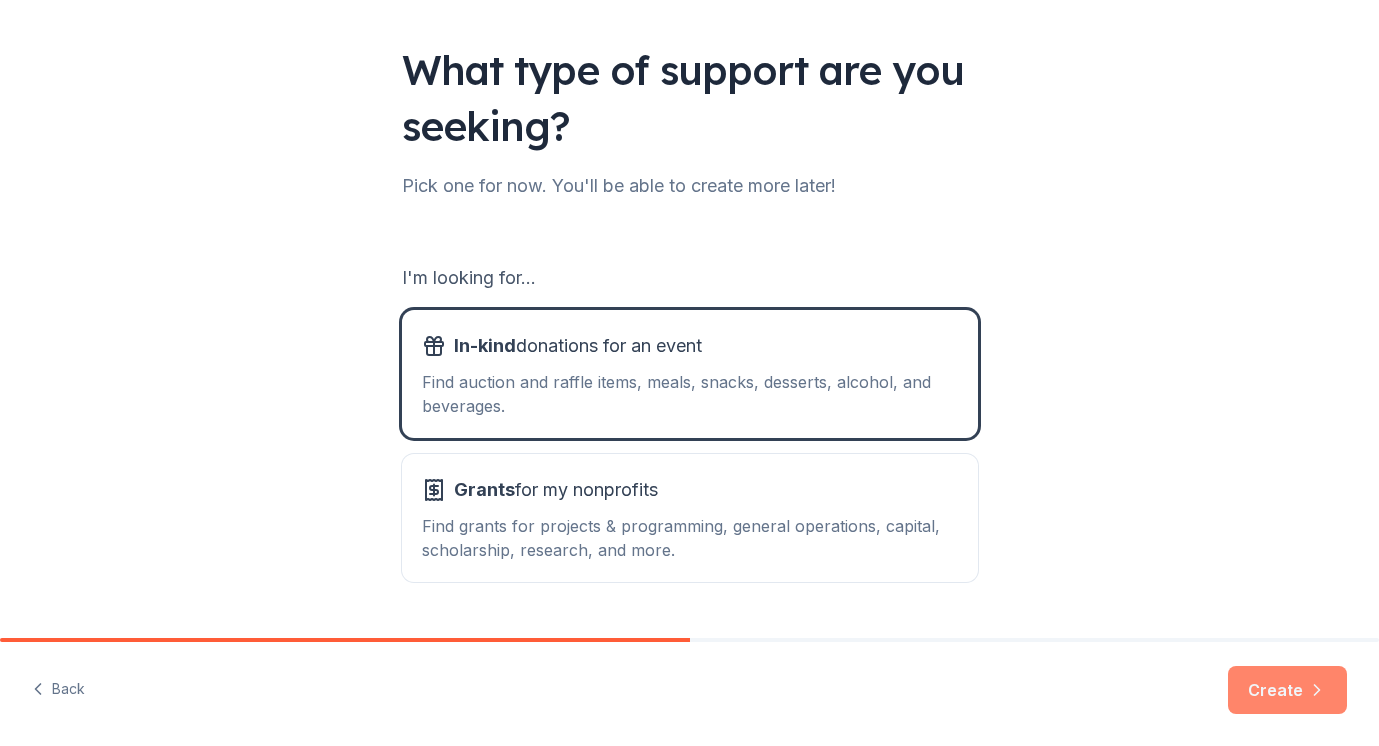 click on "Create" at bounding box center (1287, 690) 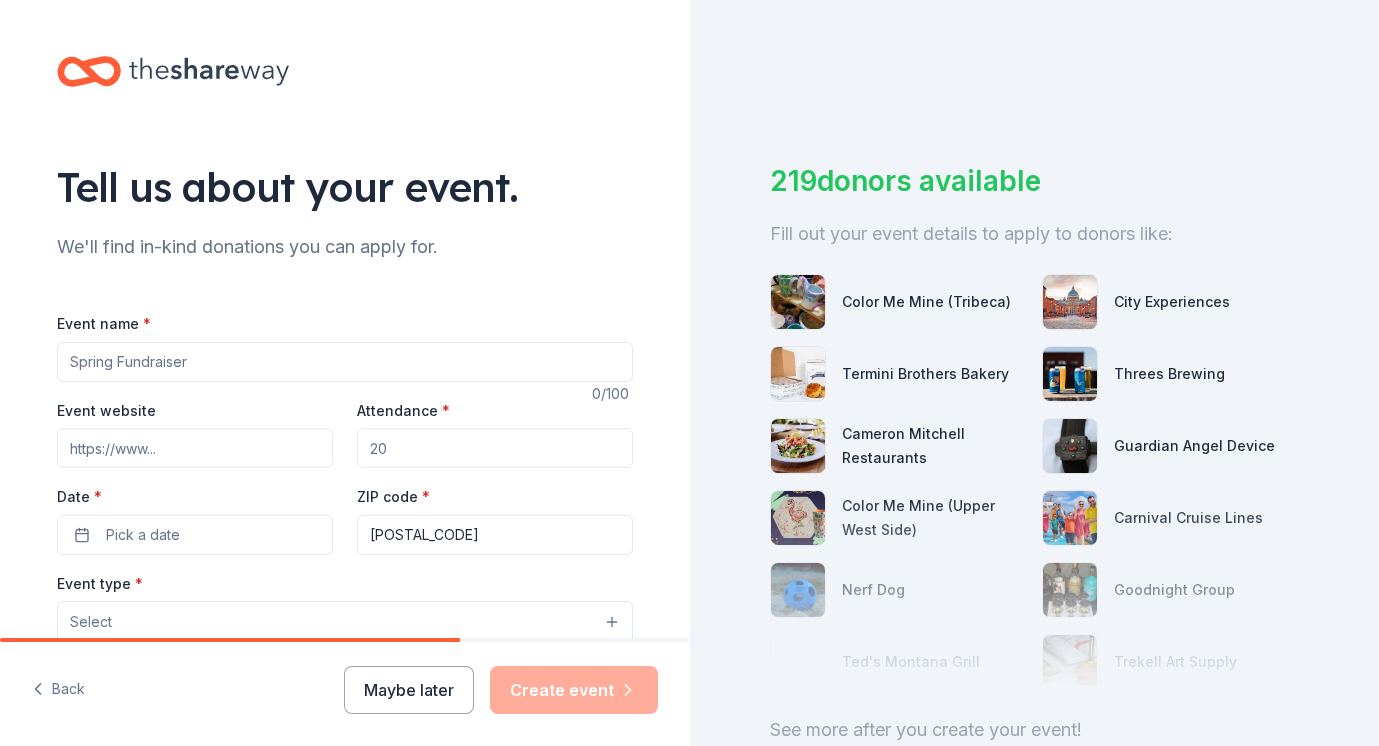 click on "Event name *" at bounding box center [345, 362] 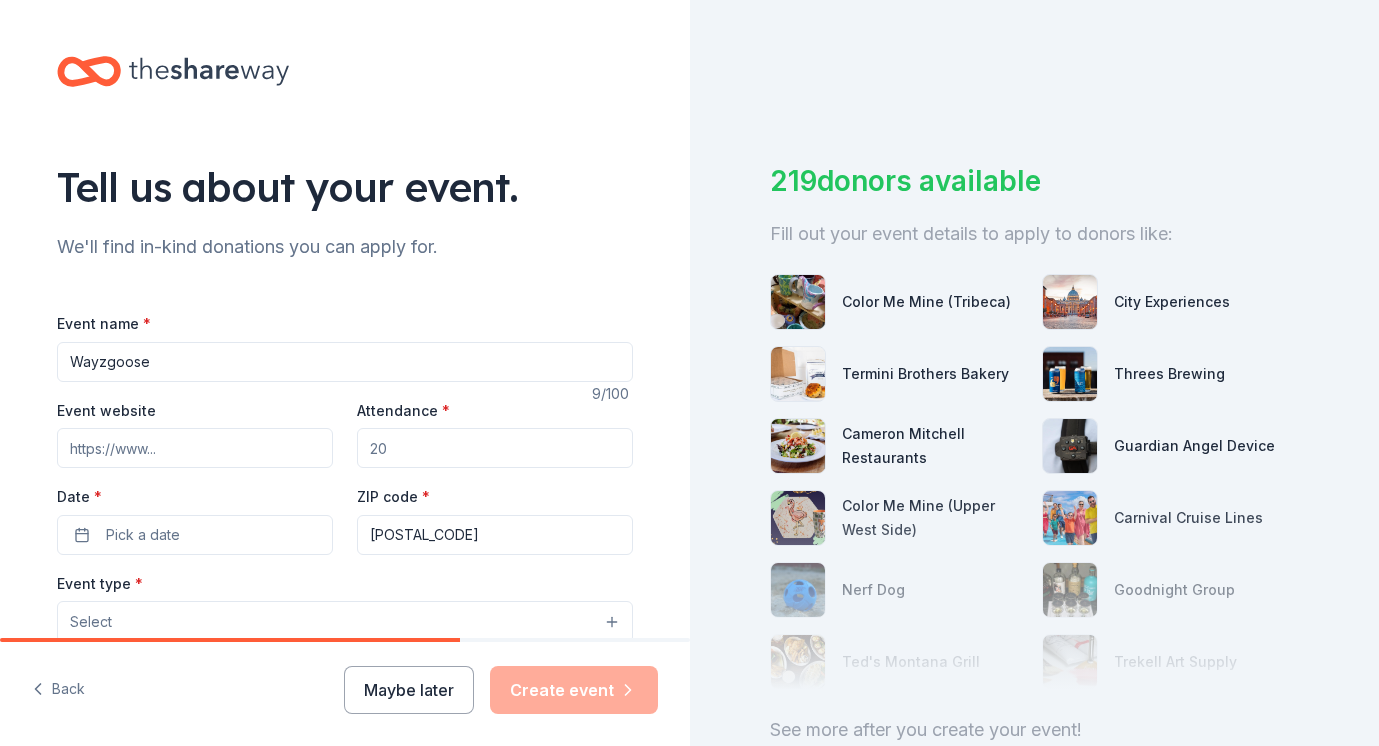 type on "Wayzgoose" 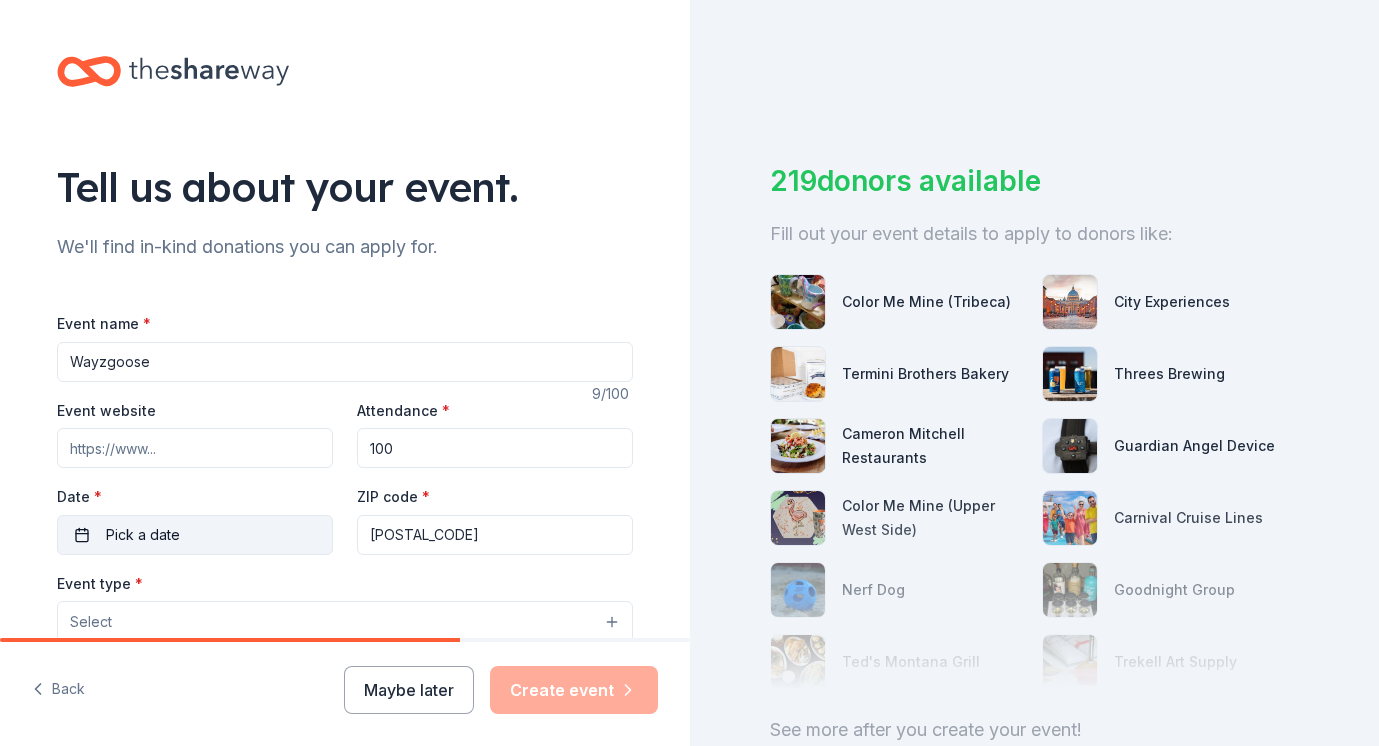type on "100" 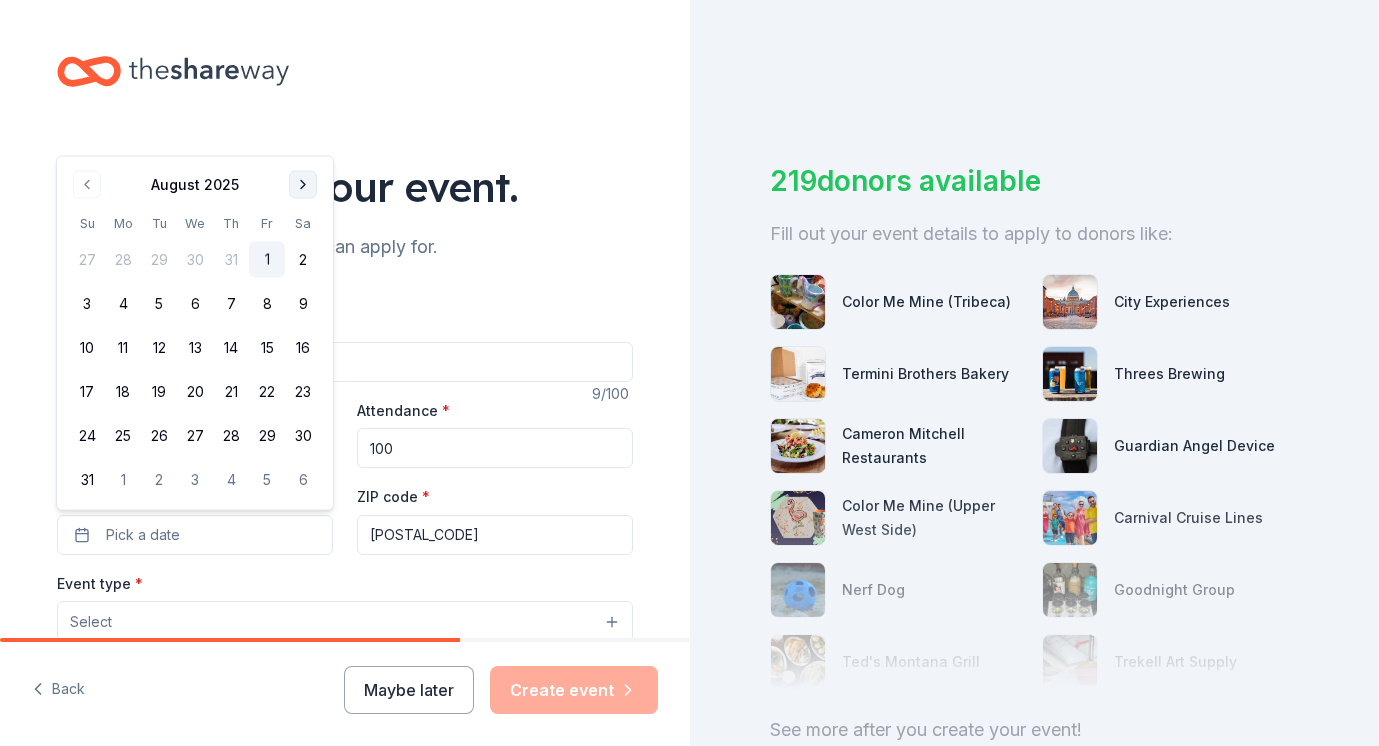click at bounding box center (303, 185) 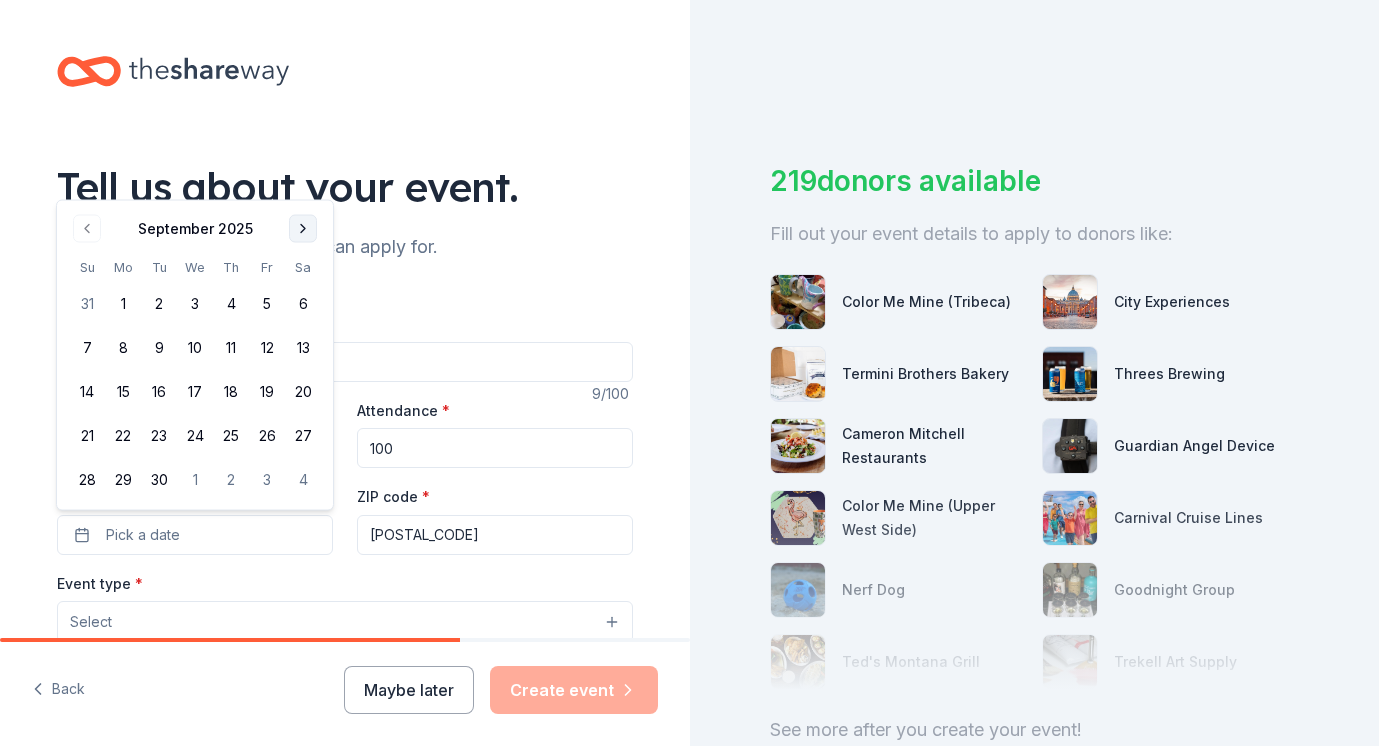 click at bounding box center [303, 229] 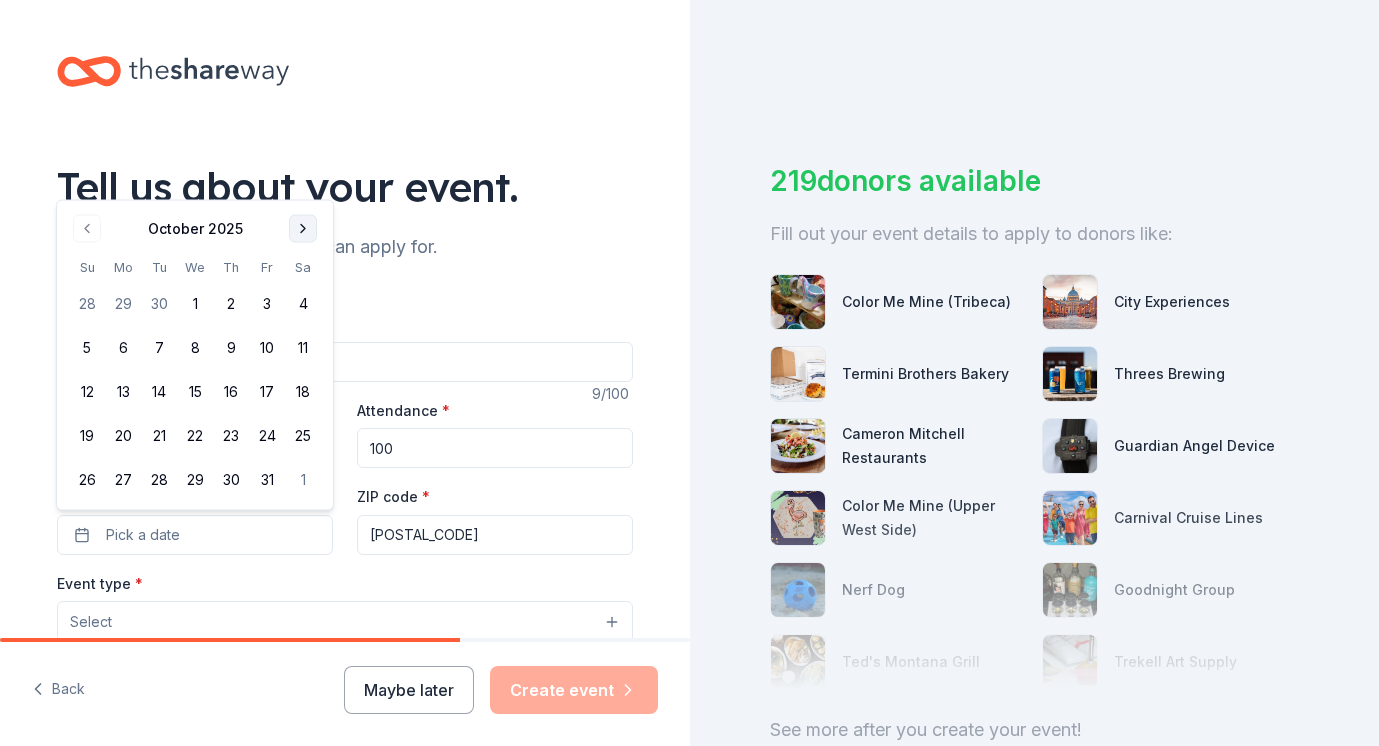 click at bounding box center [303, 229] 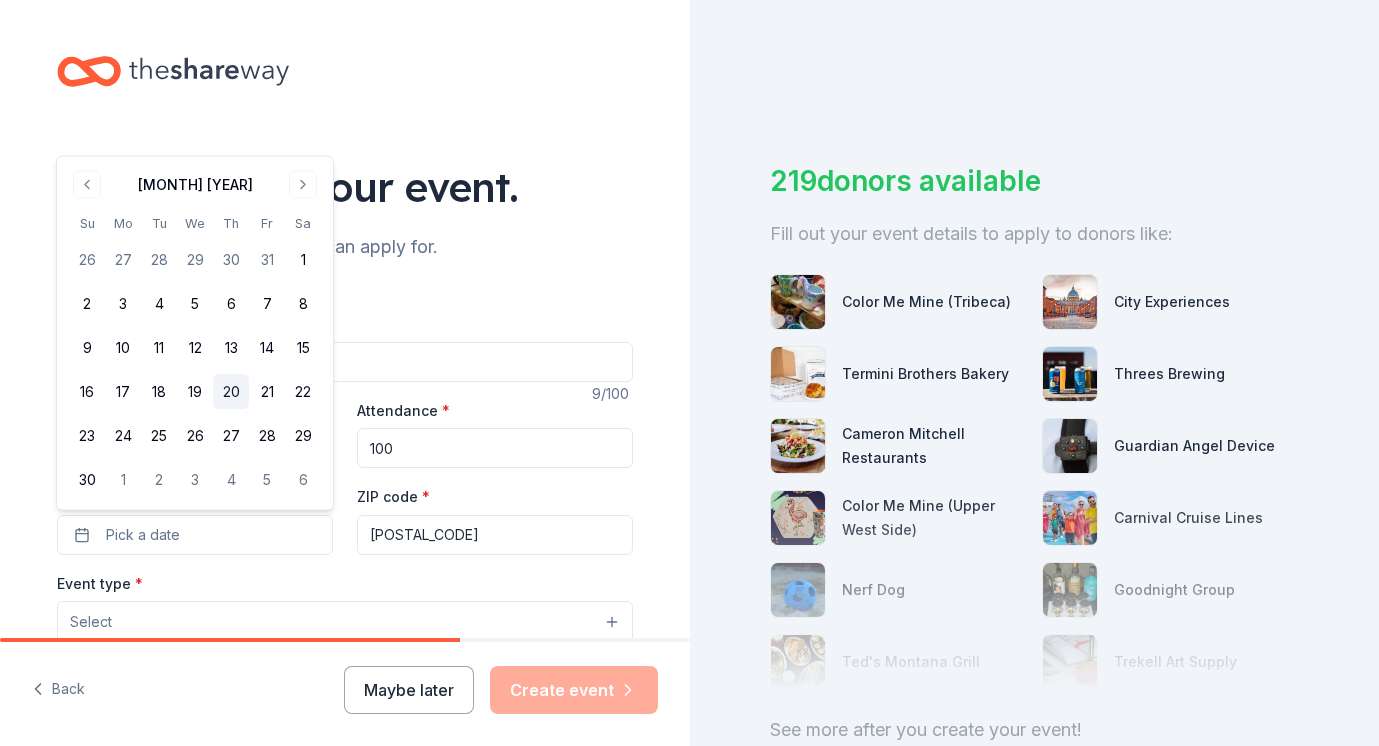 click on "20" at bounding box center (231, 392) 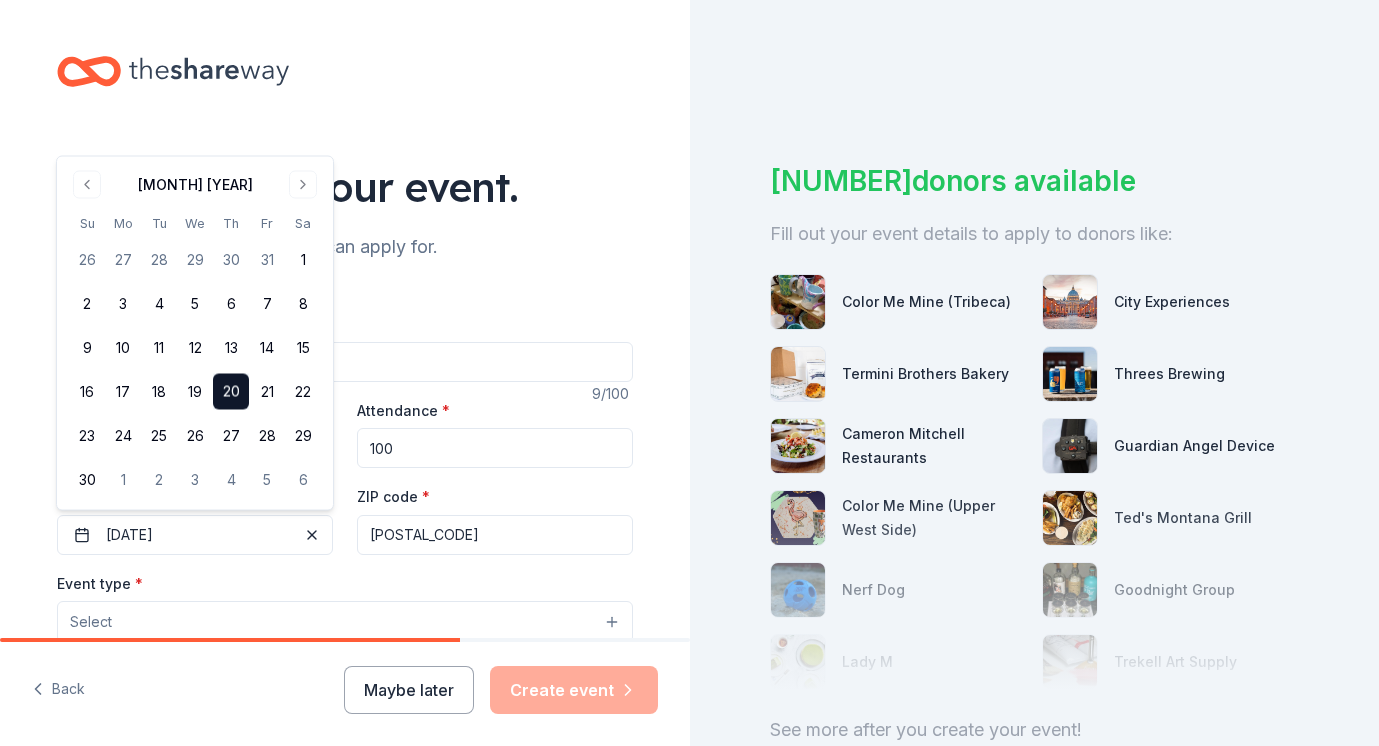 click on "Event name * Wayzgoose" at bounding box center (345, 346) 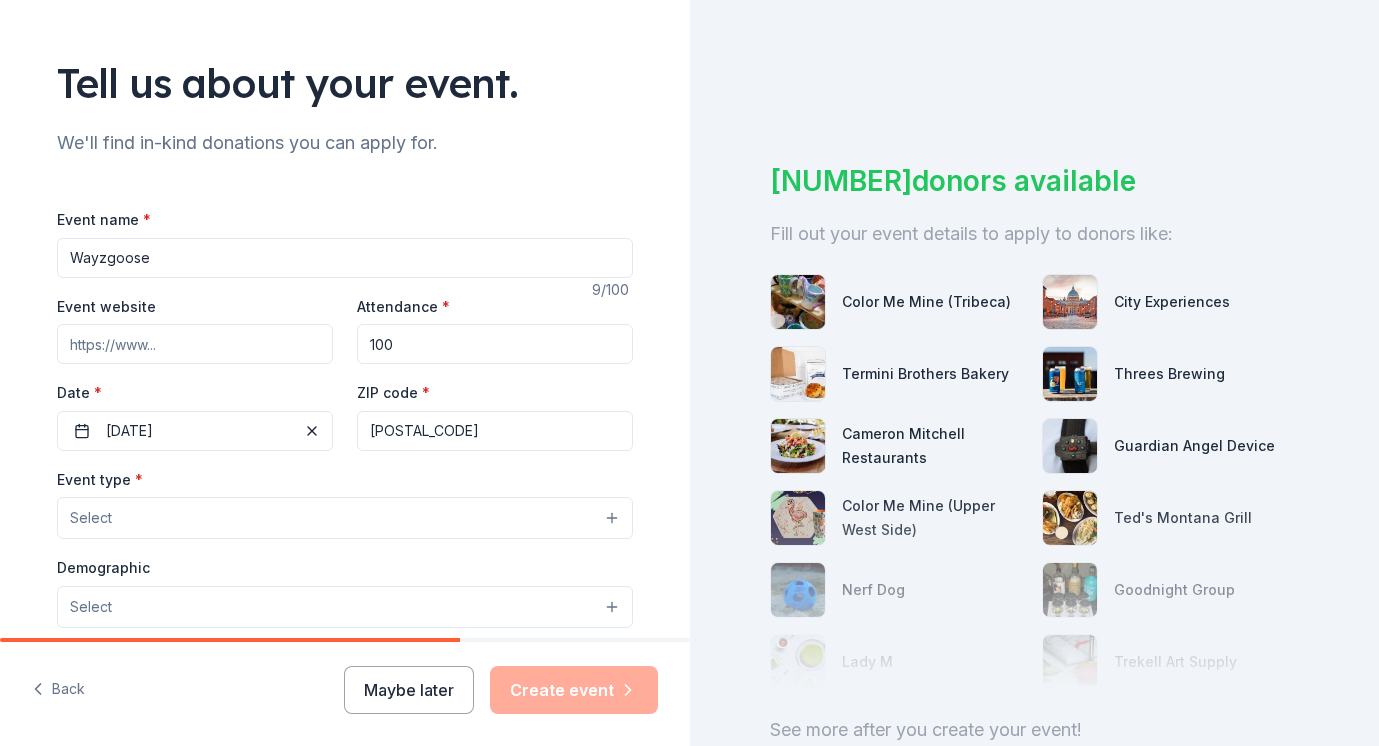 scroll, scrollTop: 125, scrollLeft: 0, axis: vertical 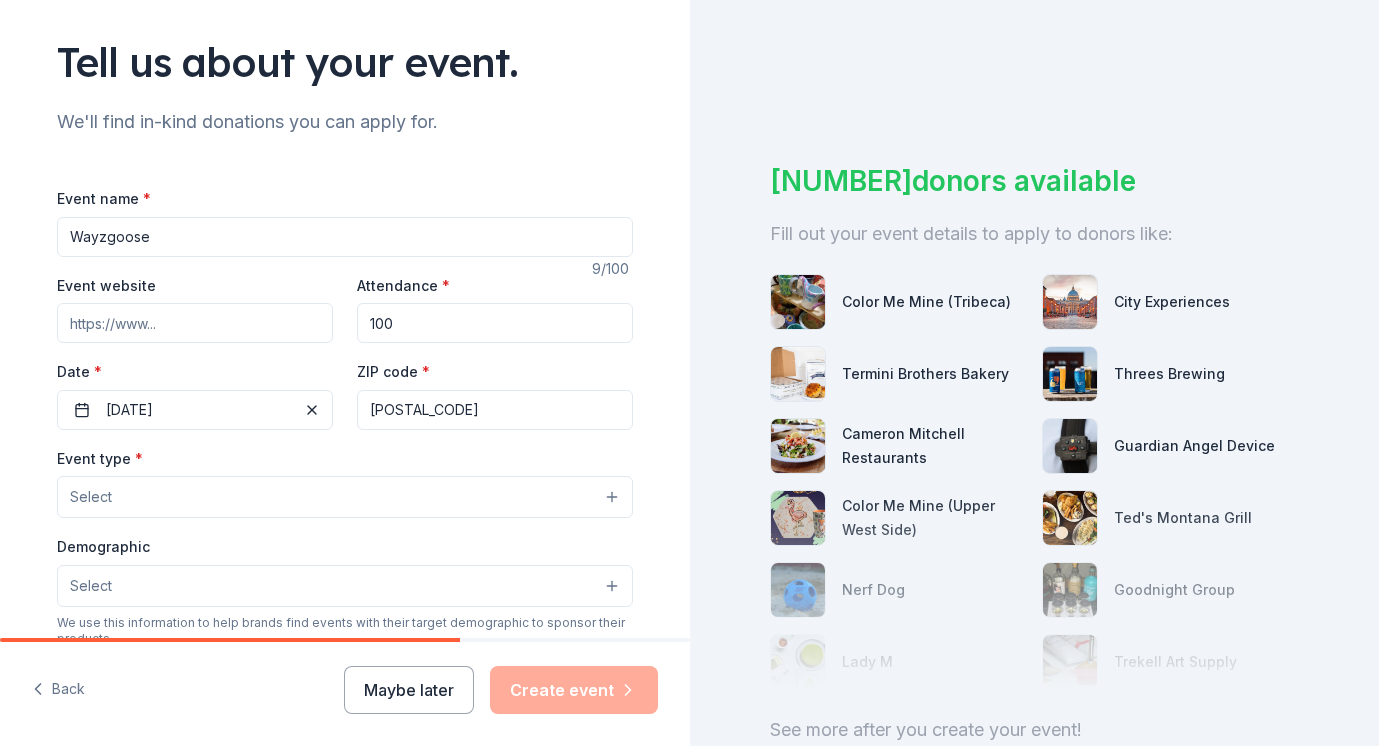 click on "Select" at bounding box center (345, 497) 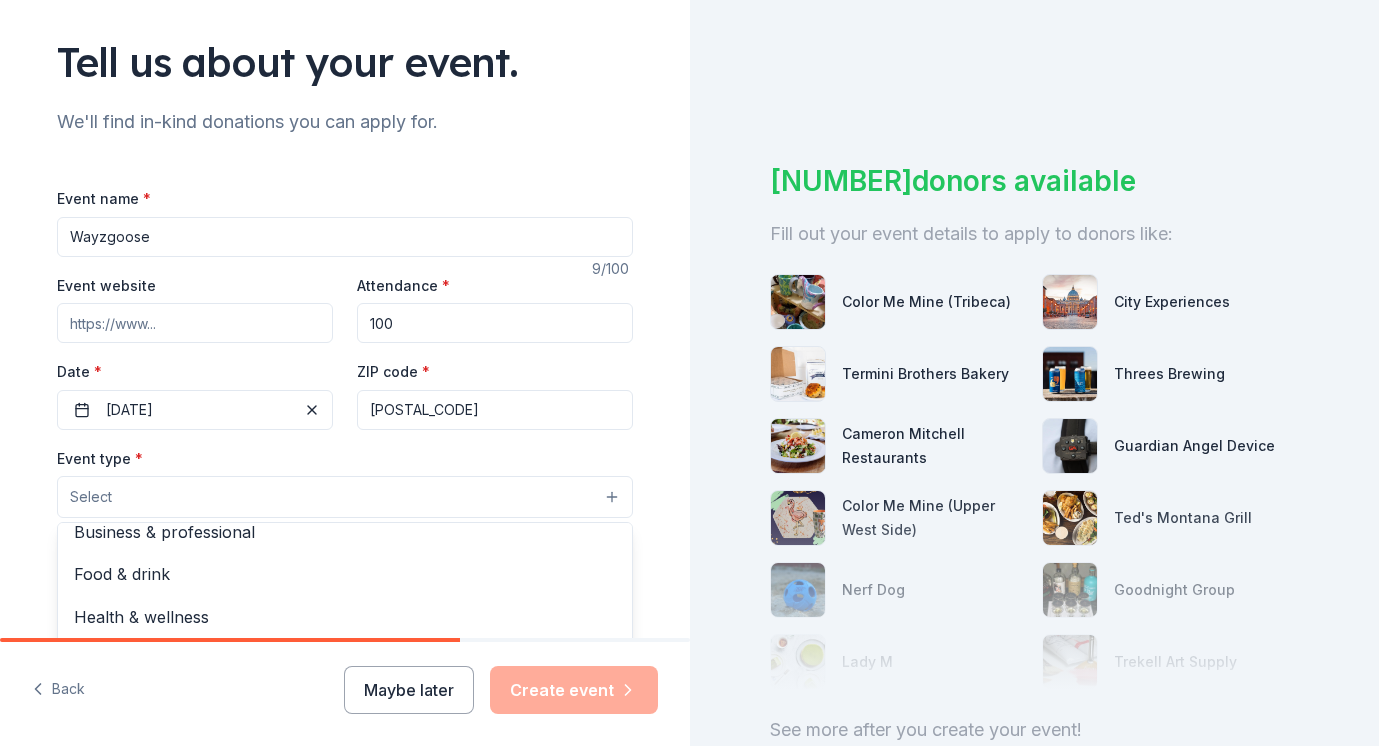 scroll, scrollTop: 66, scrollLeft: 0, axis: vertical 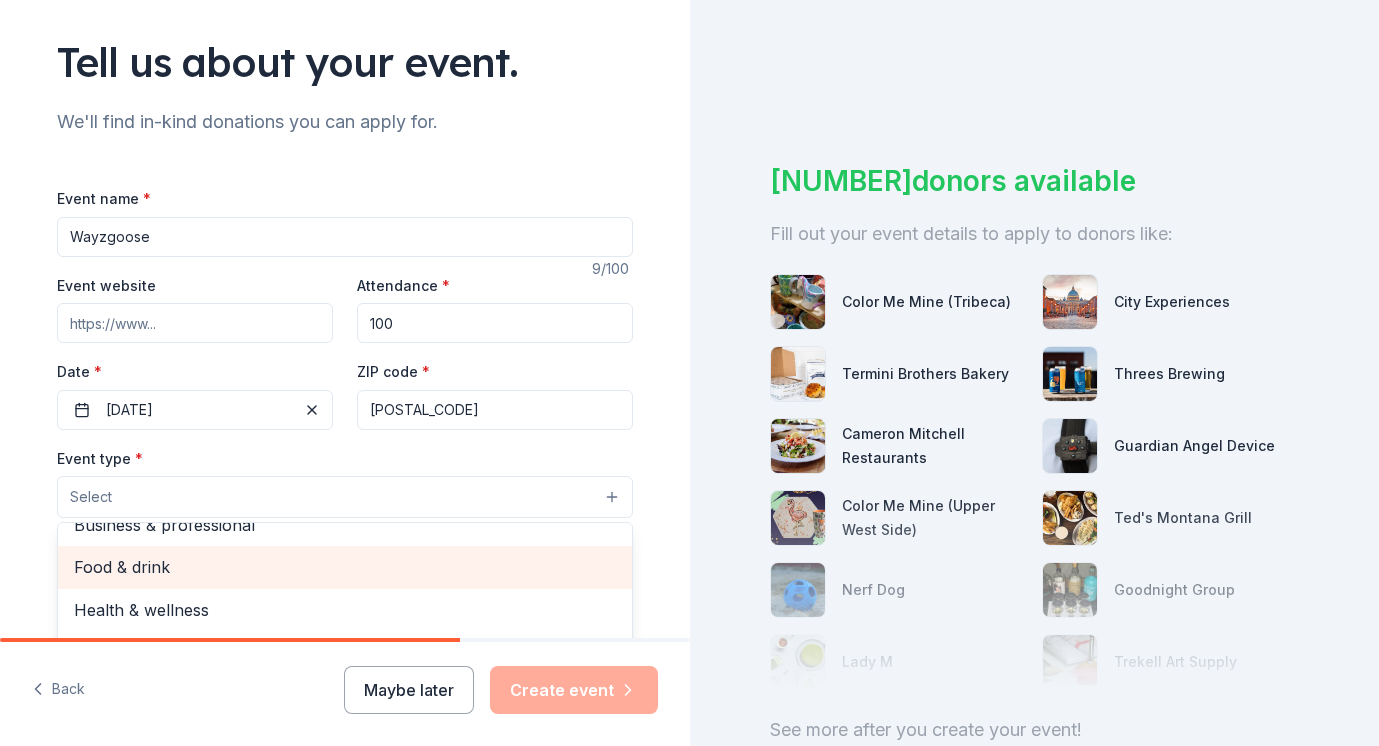 click on "Food & drink" at bounding box center [345, 567] 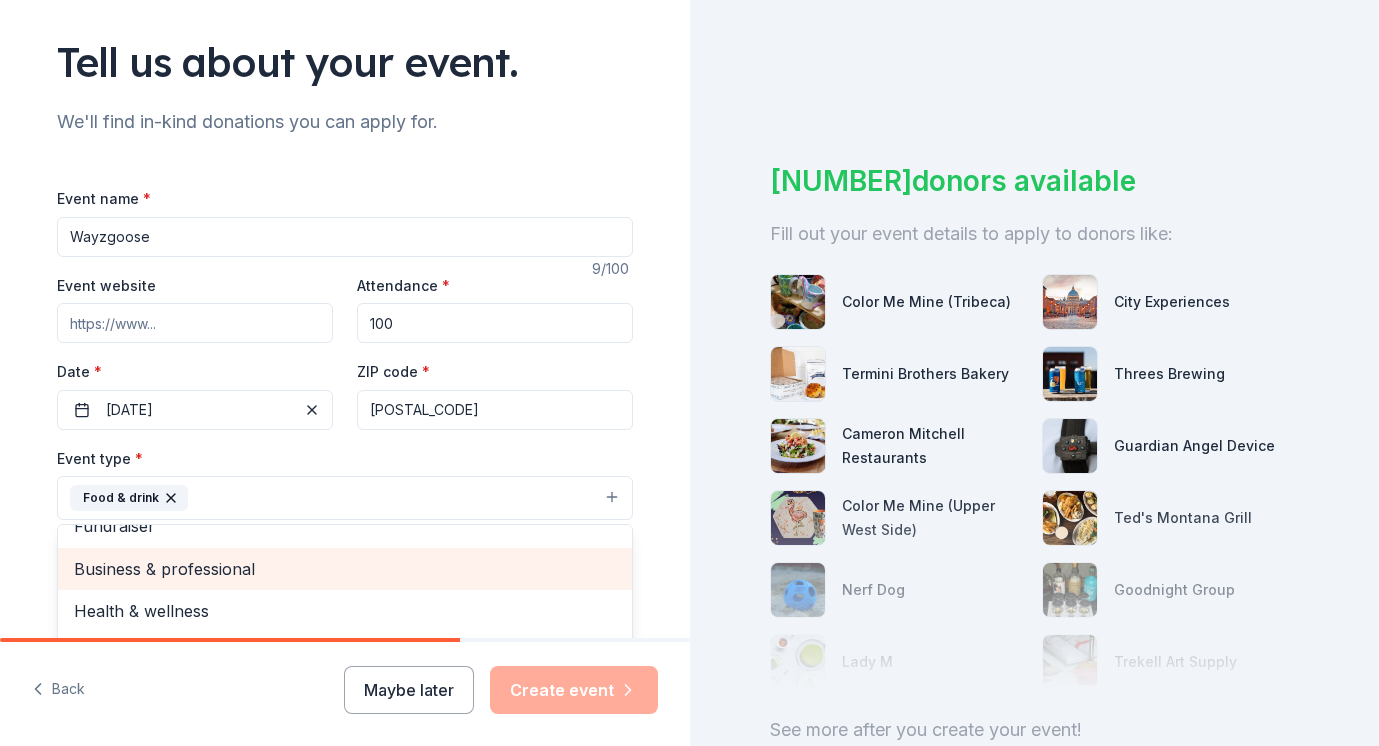 scroll, scrollTop: 24, scrollLeft: 0, axis: vertical 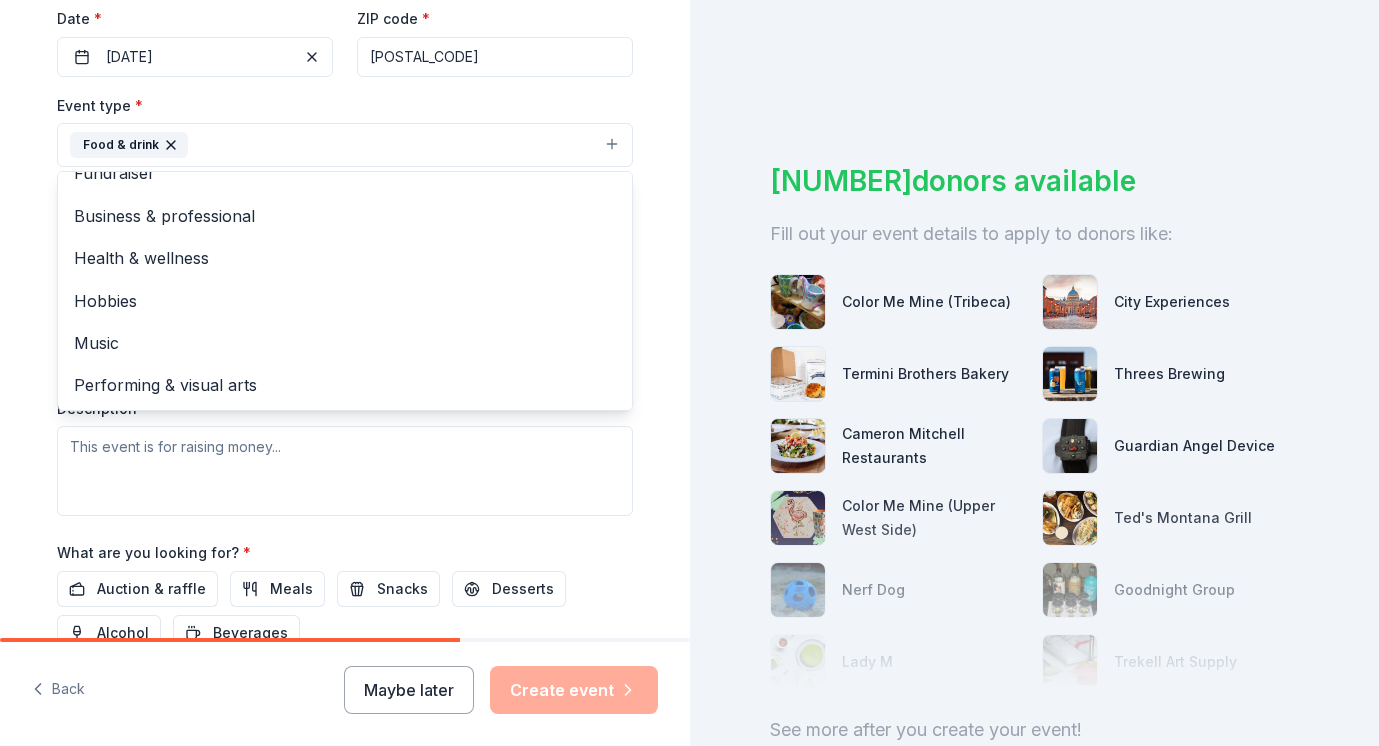 click on "Tell us about your event. We'll find in-kind donations you can apply for. Event name * Wayzgoose 9 /100 Event website Attendance * 100 Date * 11/20/2025 ZIP code * [POSTAL_CODE] Event type * Food & drink Fundraiser Business & professional Health & wellness Hobbies Music Performing & visual arts Demographic Select We use this information to help brands find events with their target demographic to sponsor their products. Mailing address Apt/unit Description What are you looking for? * Auction & raffle Meals Snacks Desserts Alcohol Beverages Send me reminders Email me reminders of donor application deadlines Recurring event" at bounding box center [345, 188] 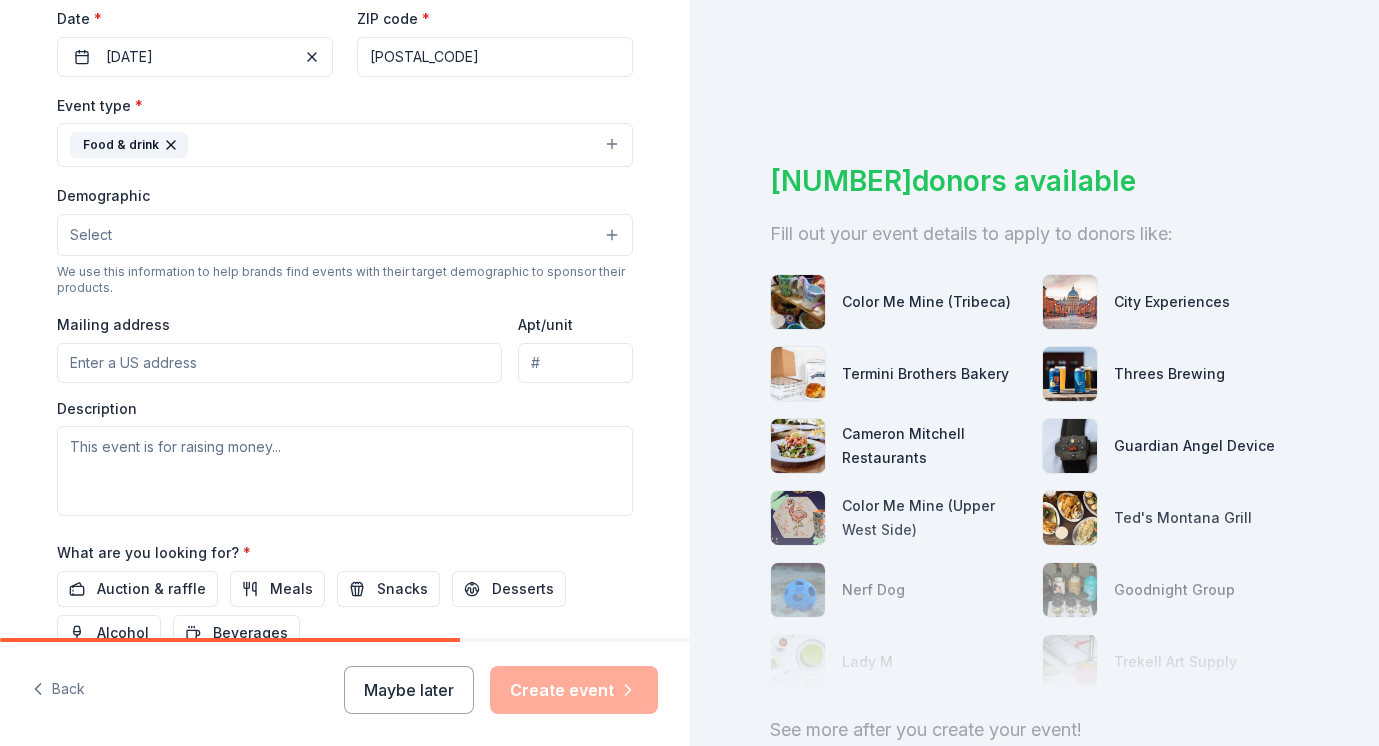 click on "Select" at bounding box center [345, 235] 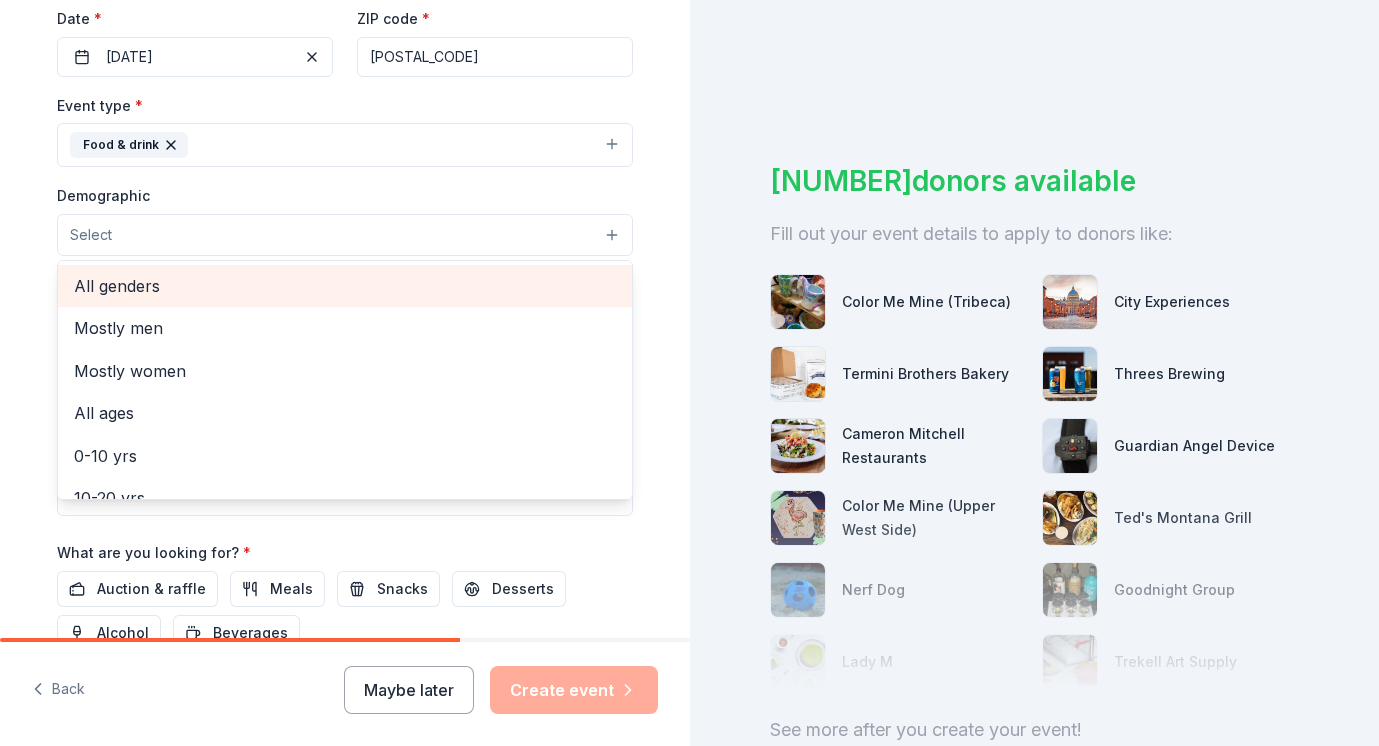click on "All genders" at bounding box center (345, 286) 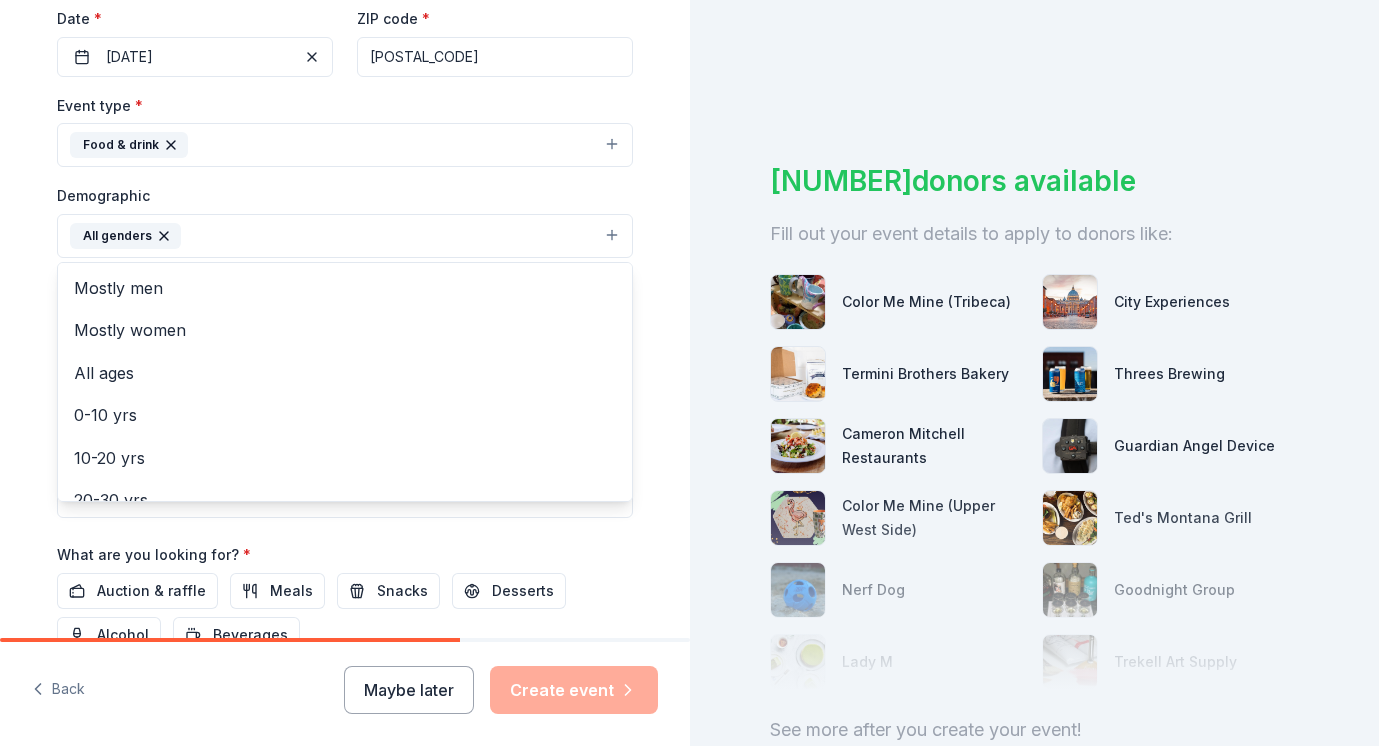 click on "Tell us about your event. We'll find in-kind donations you can apply for. Event name * Wayzgoose 9 /100 Event website Attendance * 100 Date * [DATE] ZIP code * [POSTAL_CODE] Event type * Food & drink Demographic All genders Mostly men Mostly women All ages 0-10 yrs 10-20 yrs 20-30 yrs 30-40 yrs 40-50 yrs 50-60 yrs 60-70 yrs 70-80 yrs 80+ yrs We use this information to help brands find events with their target demographic to sponsor their products. Mailing address Apt/unit Description What are you looking for? * Auction & raffle Meals Snacks Desserts Alcohol Beverages Send me reminders Email me reminders of donor application deadlines Recurring event" at bounding box center [345, 189] 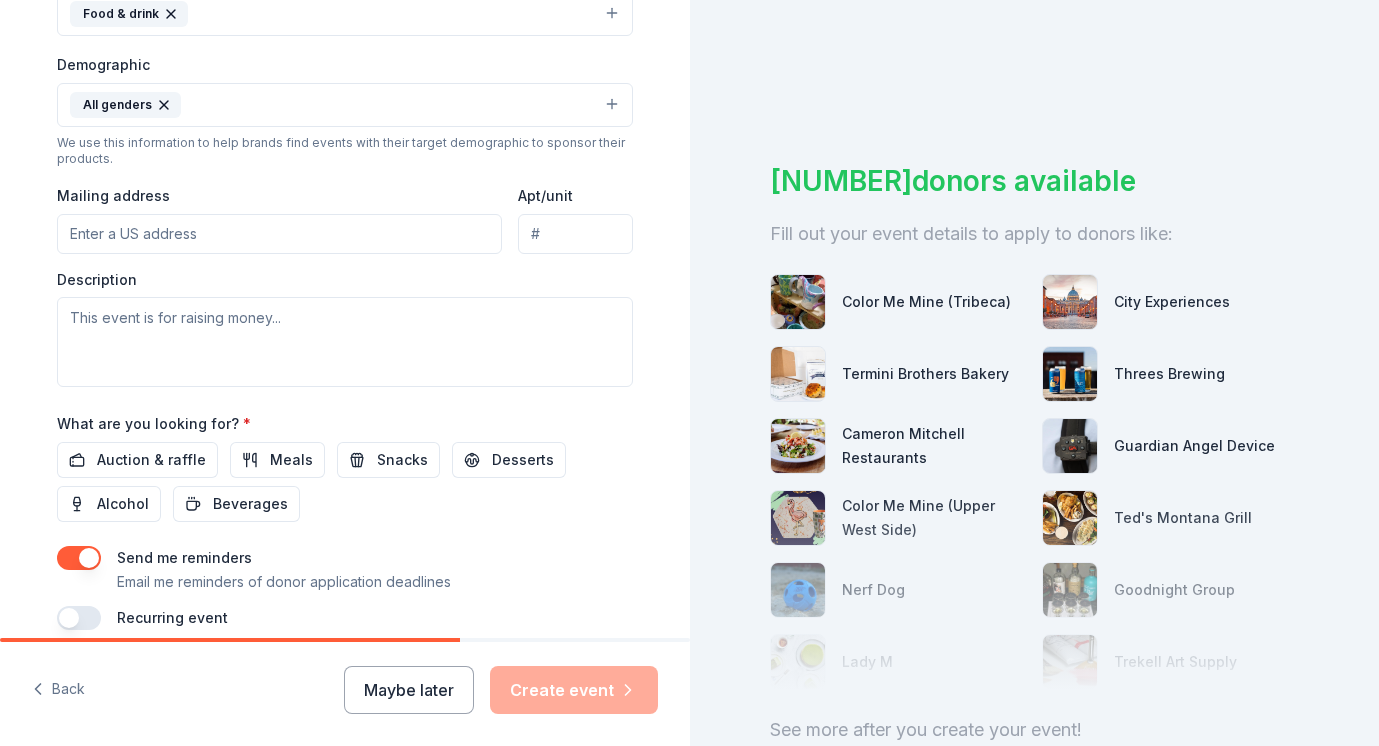 scroll, scrollTop: 697, scrollLeft: 0, axis: vertical 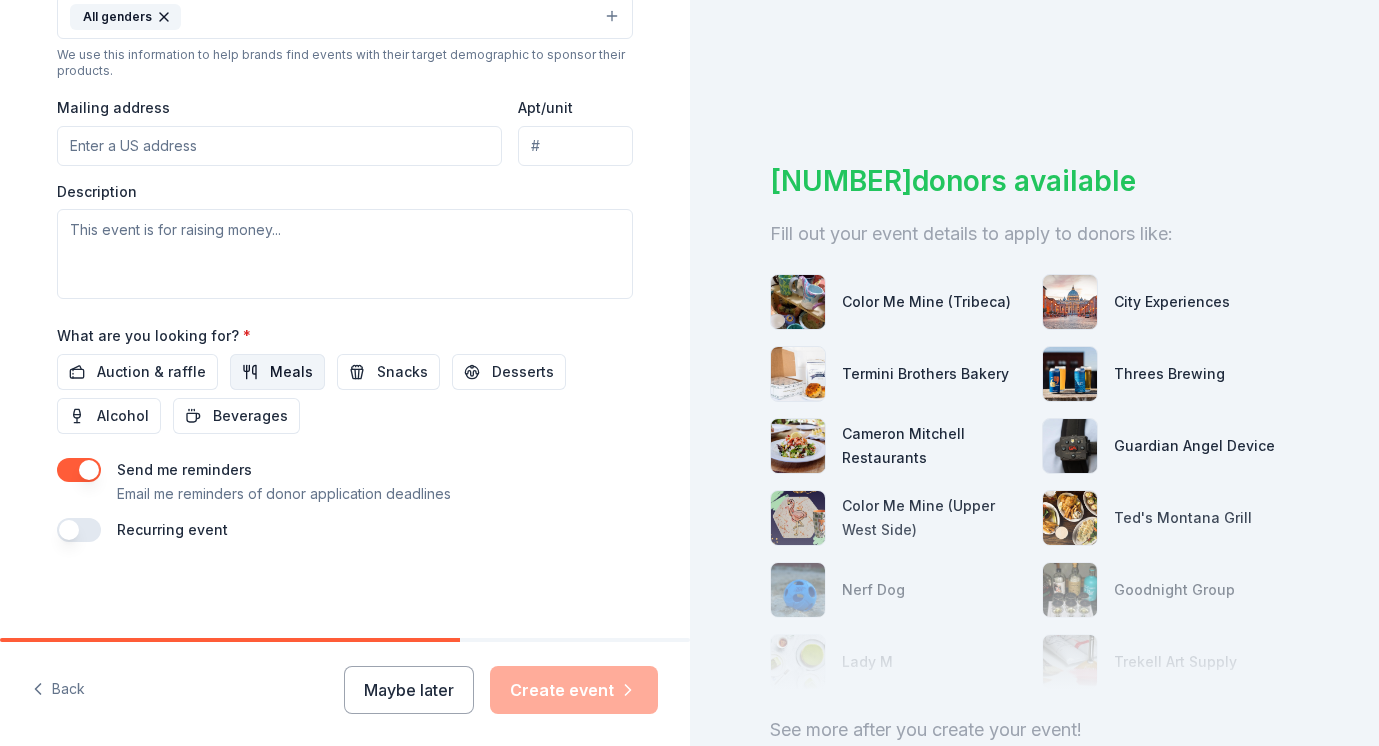 click on "Meals" at bounding box center [277, 372] 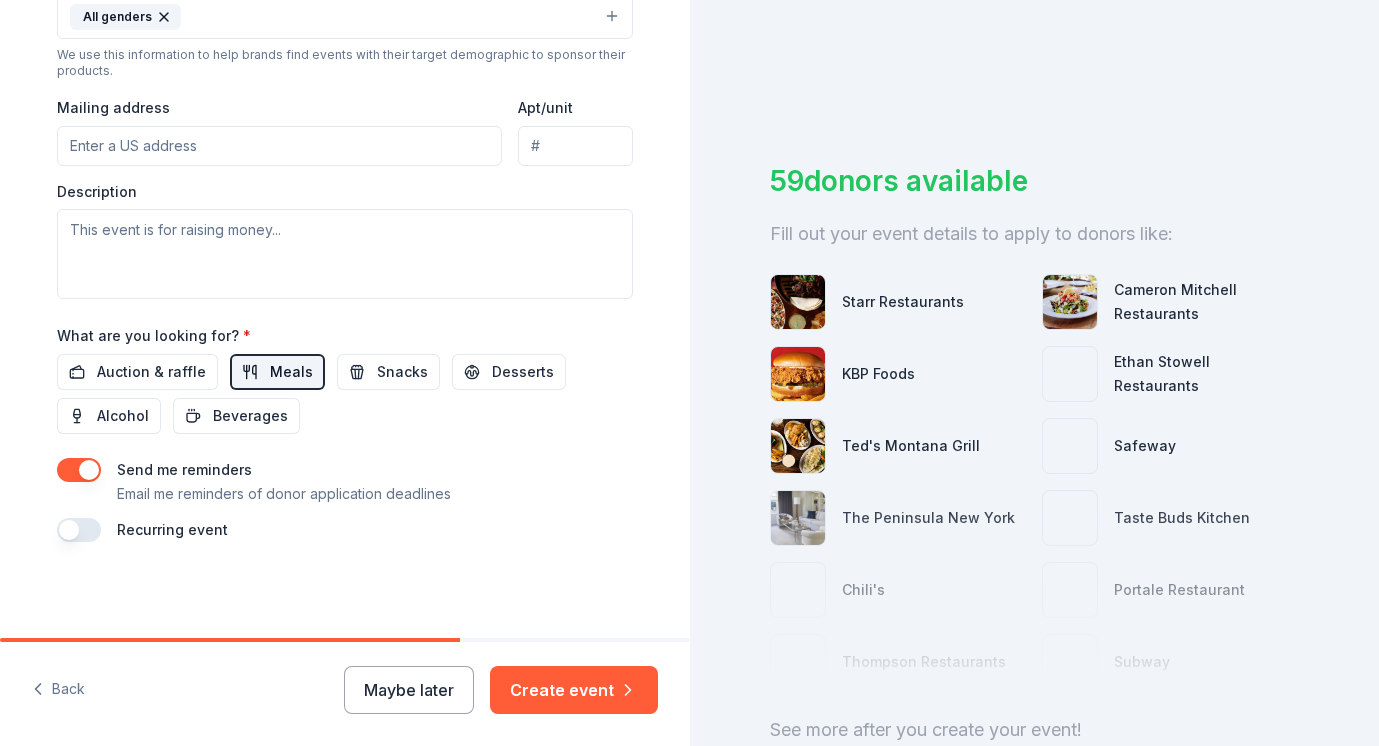 click on "Meals" at bounding box center [291, 372] 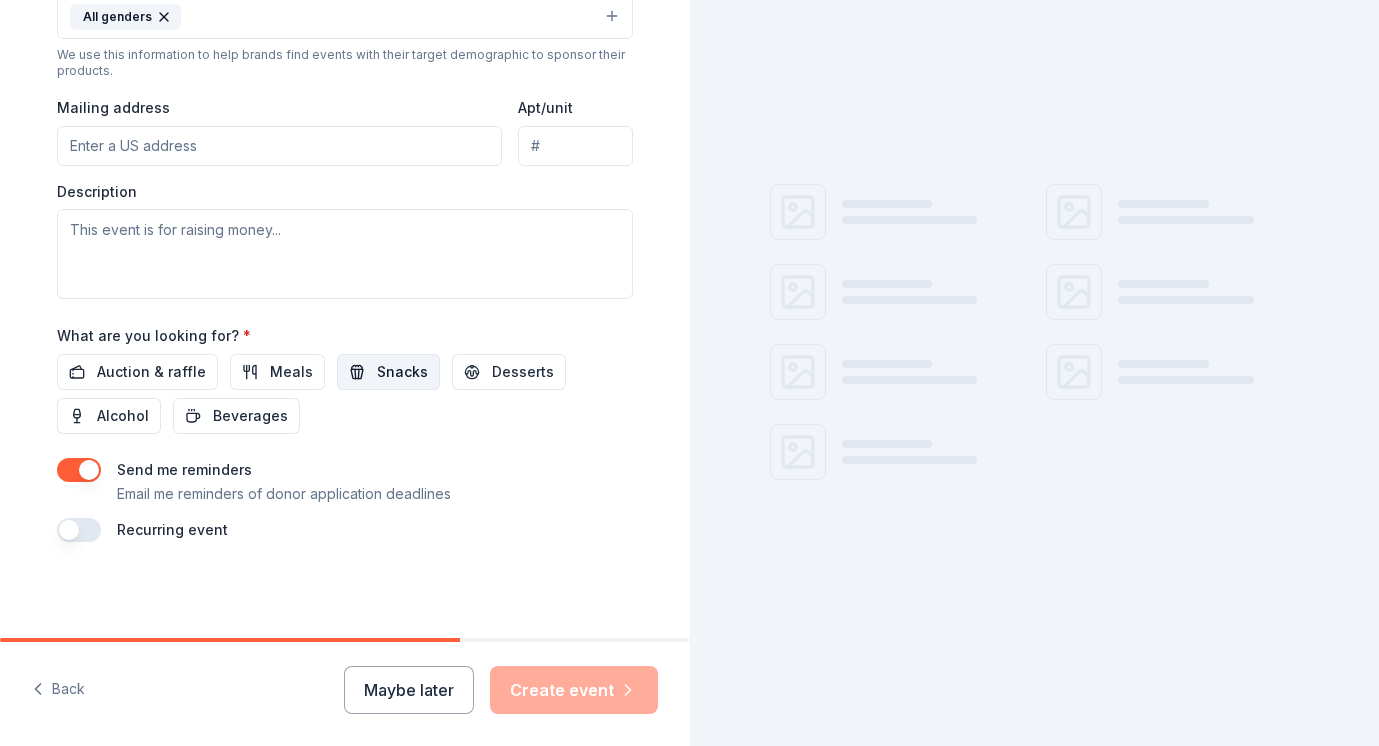 click on "Snacks" at bounding box center [402, 372] 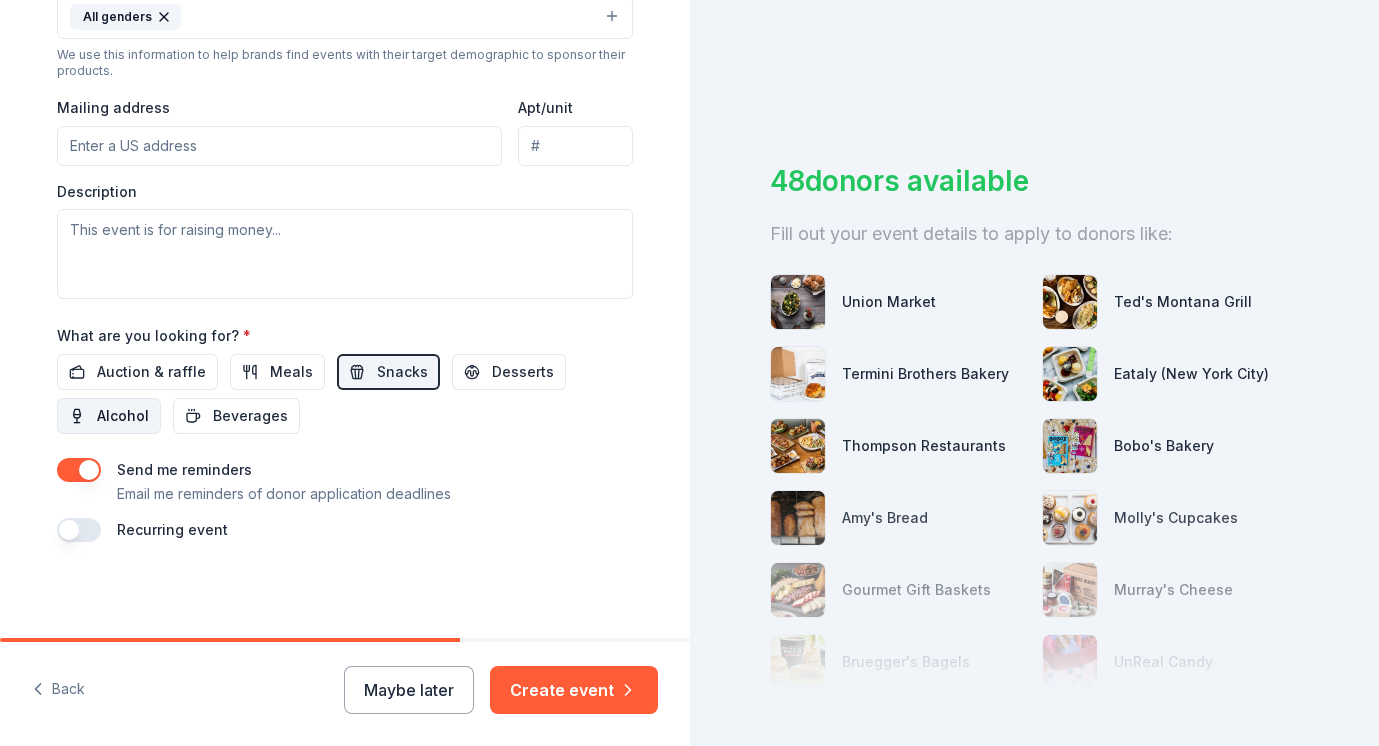 click on "Alcohol" at bounding box center [123, 416] 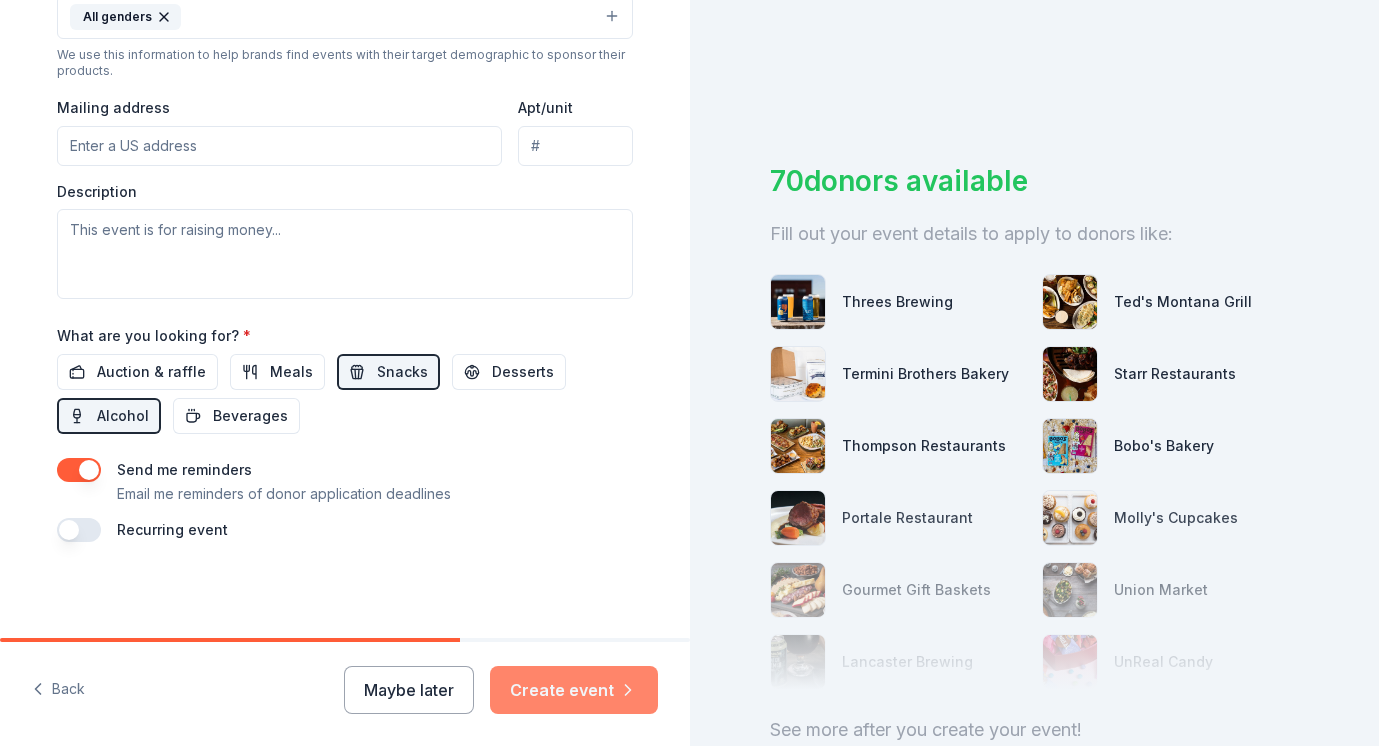click on "Create event" at bounding box center [574, 690] 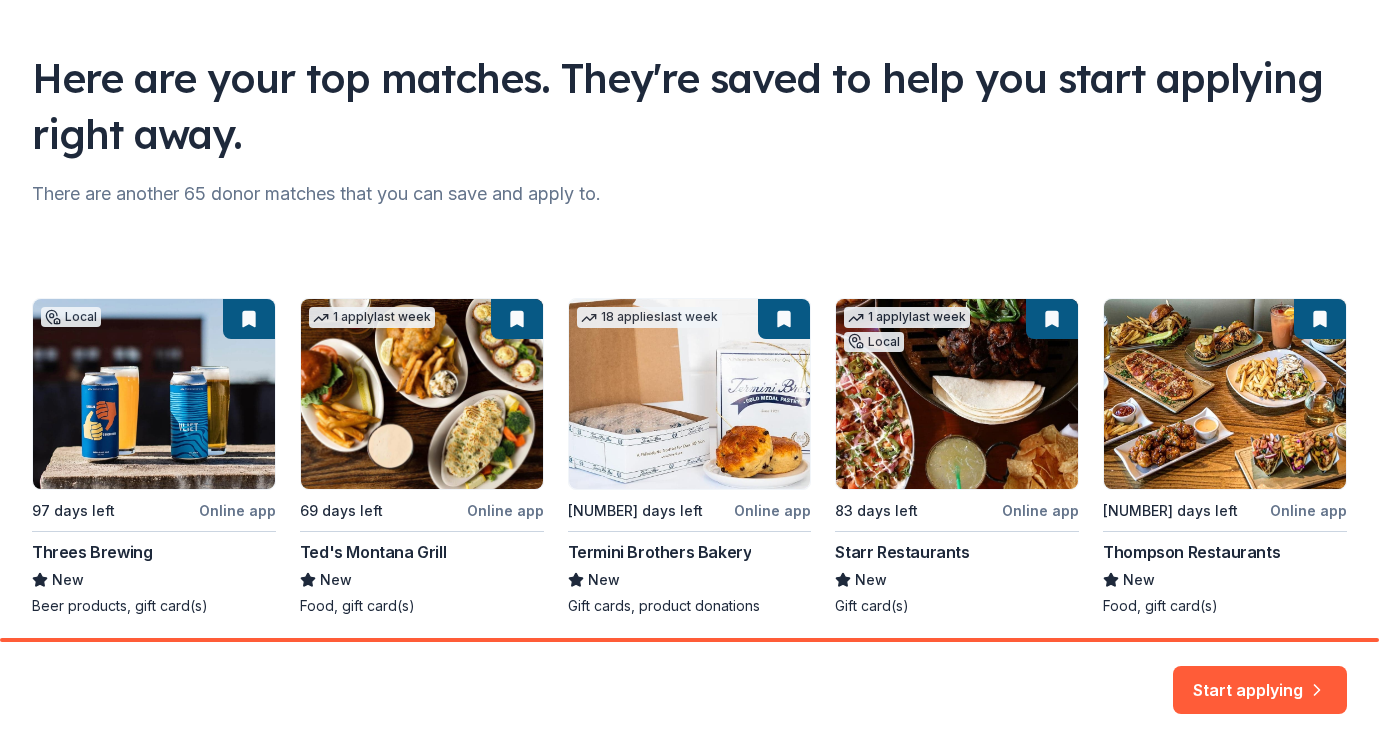 scroll, scrollTop: 183, scrollLeft: 0, axis: vertical 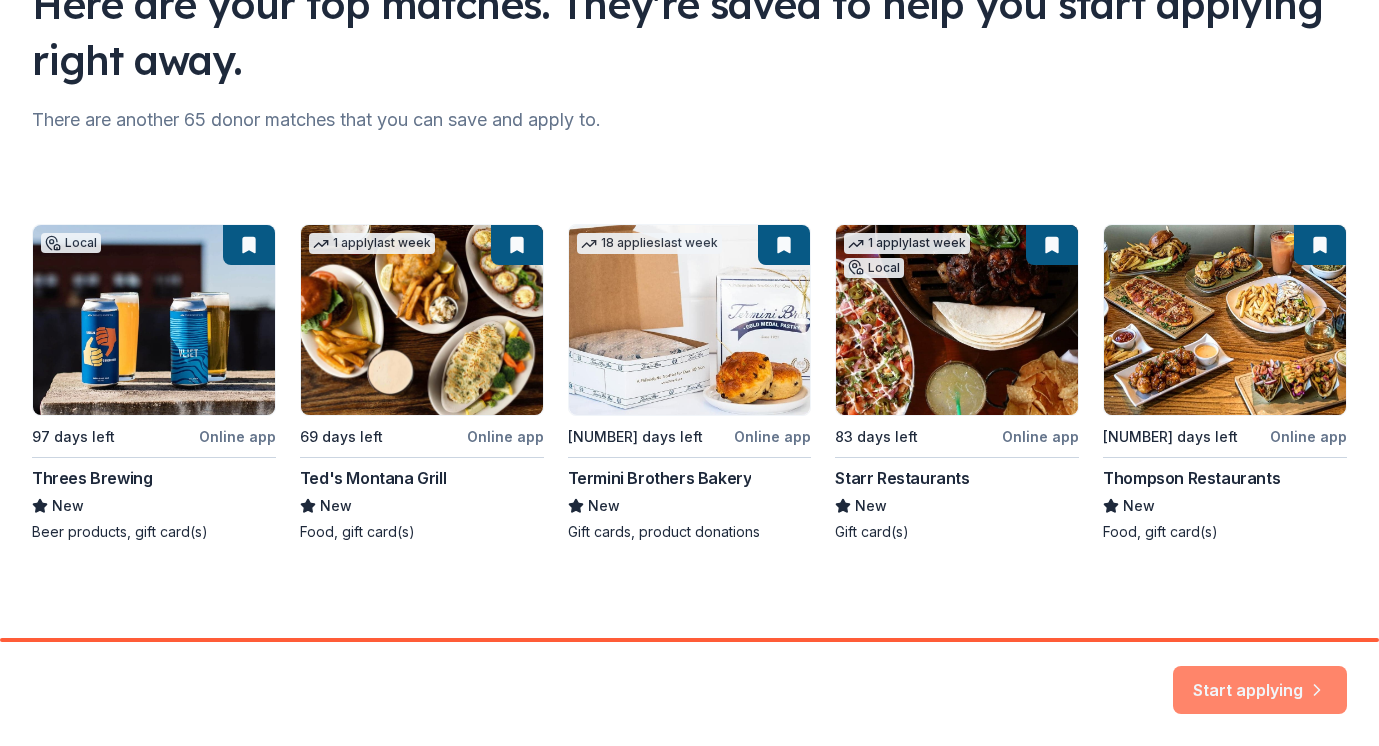 click on "Start applying" at bounding box center [1260, 678] 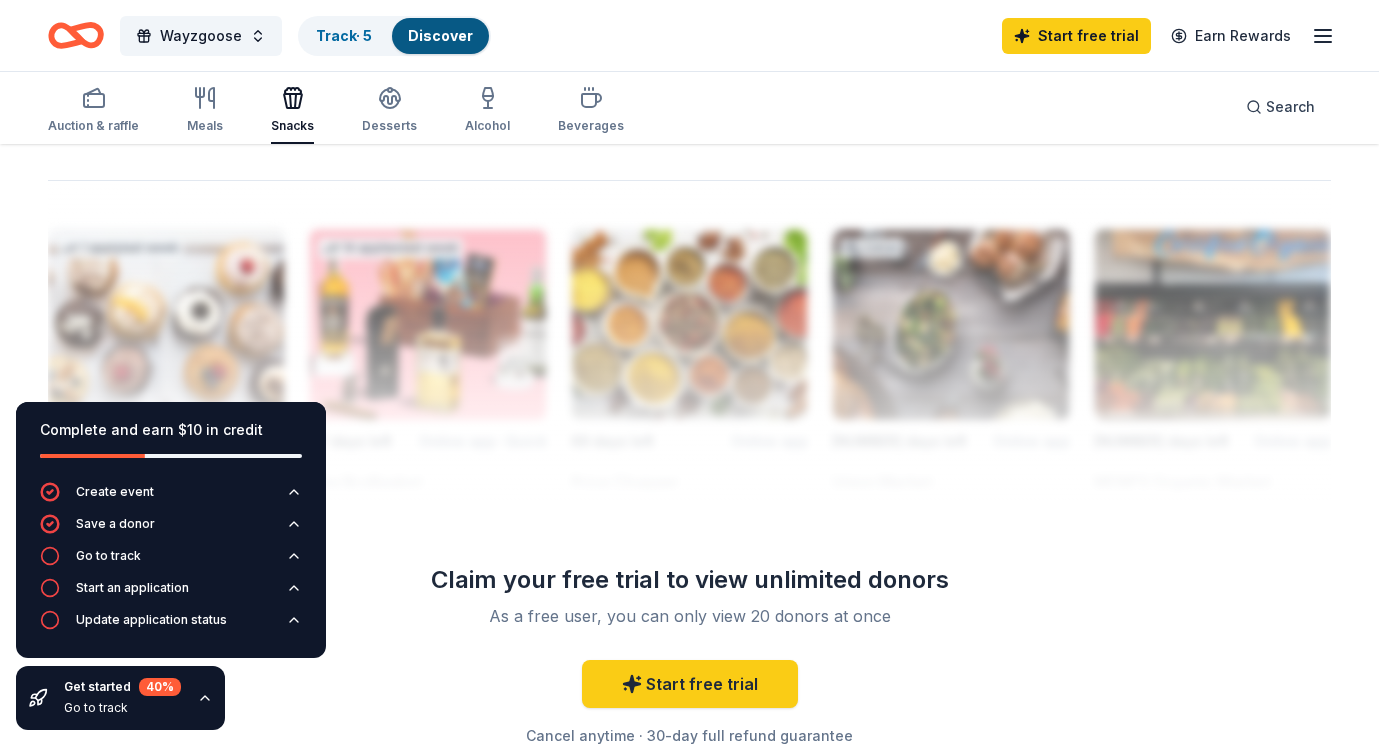 scroll, scrollTop: 1734, scrollLeft: 0, axis: vertical 